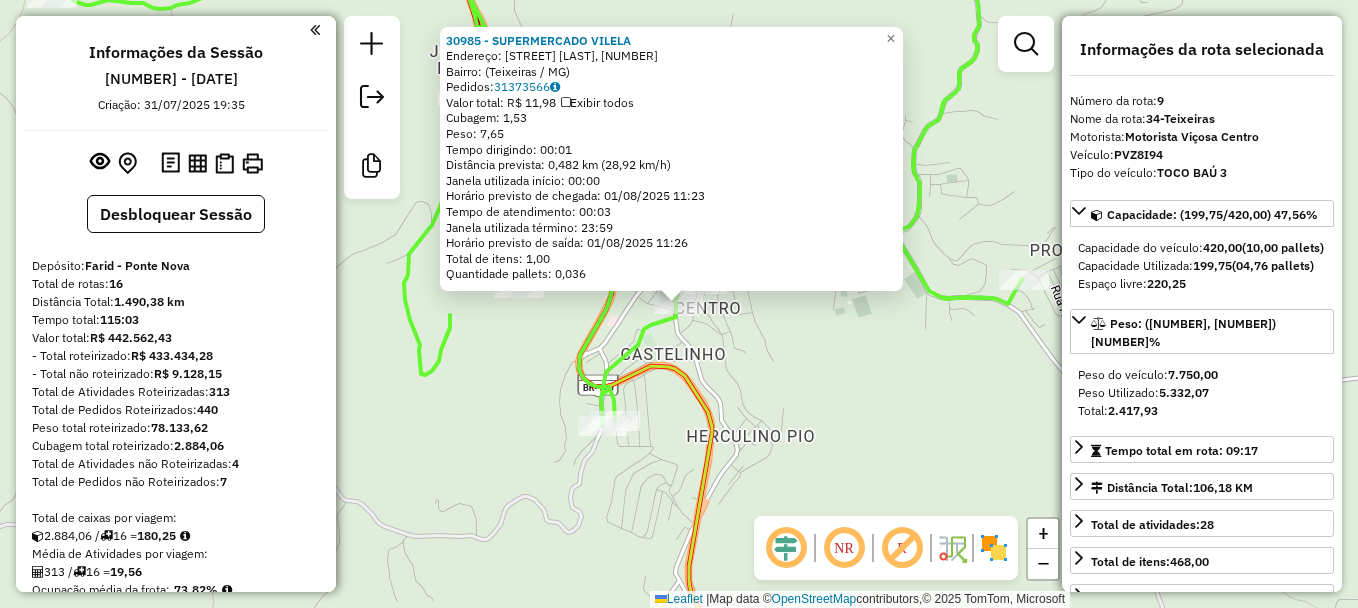 select on "**********" 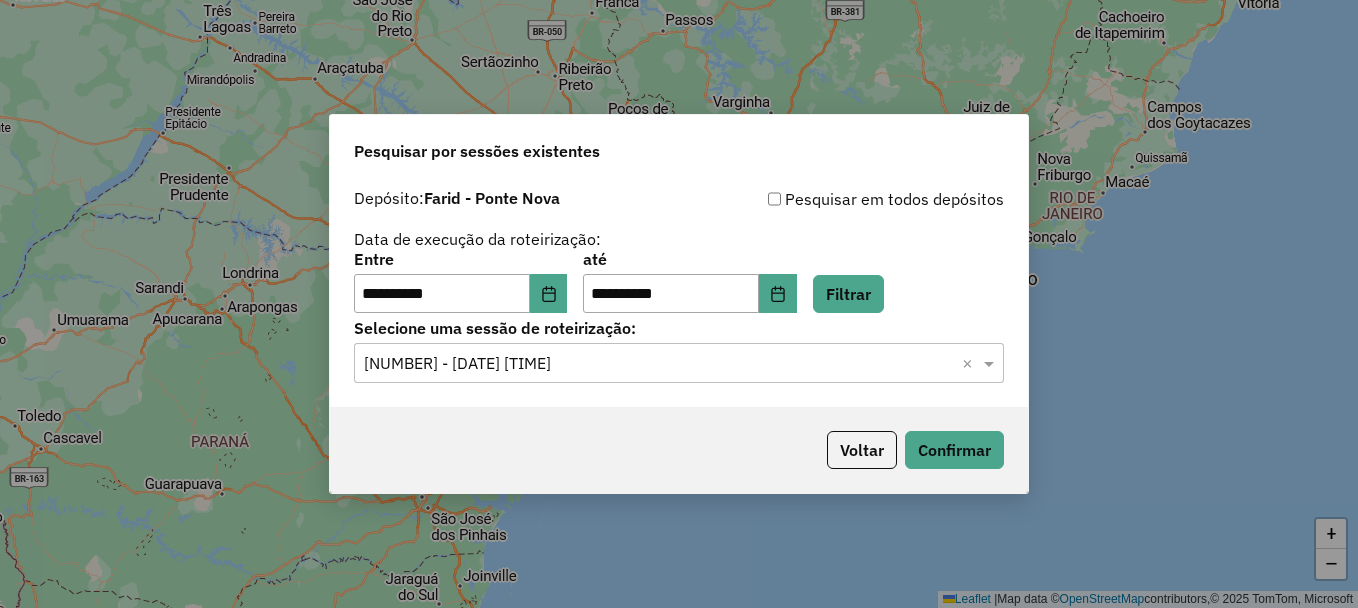 scroll, scrollTop: 0, scrollLeft: 0, axis: both 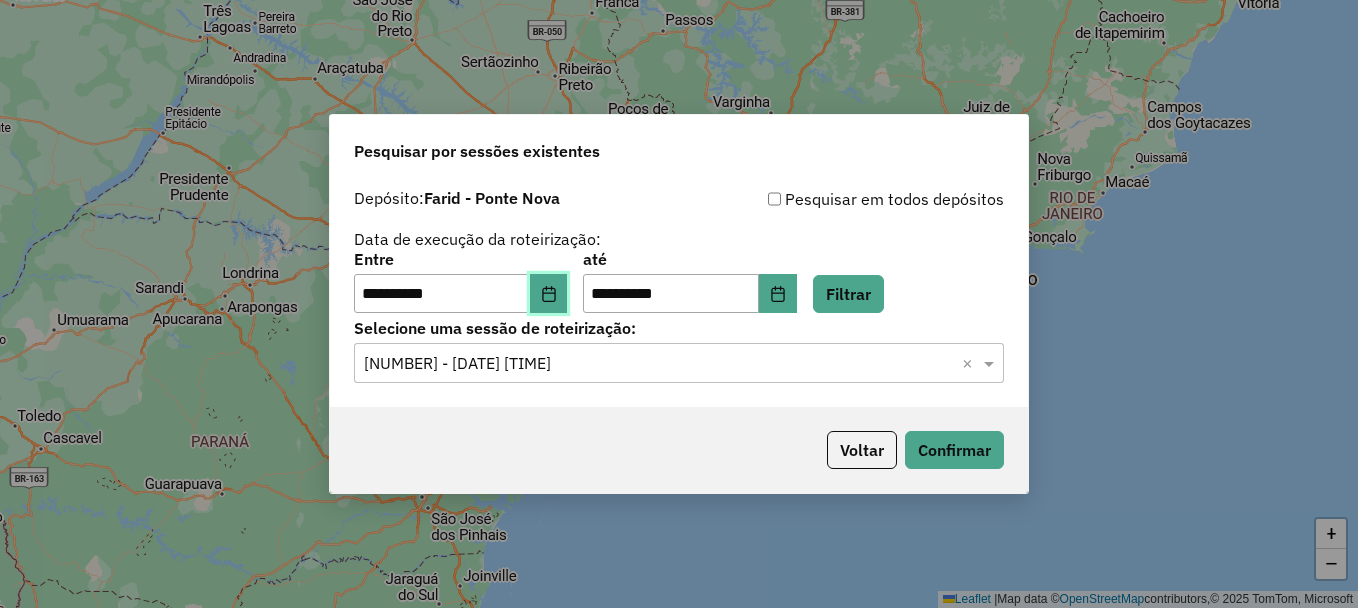 click at bounding box center (549, 294) 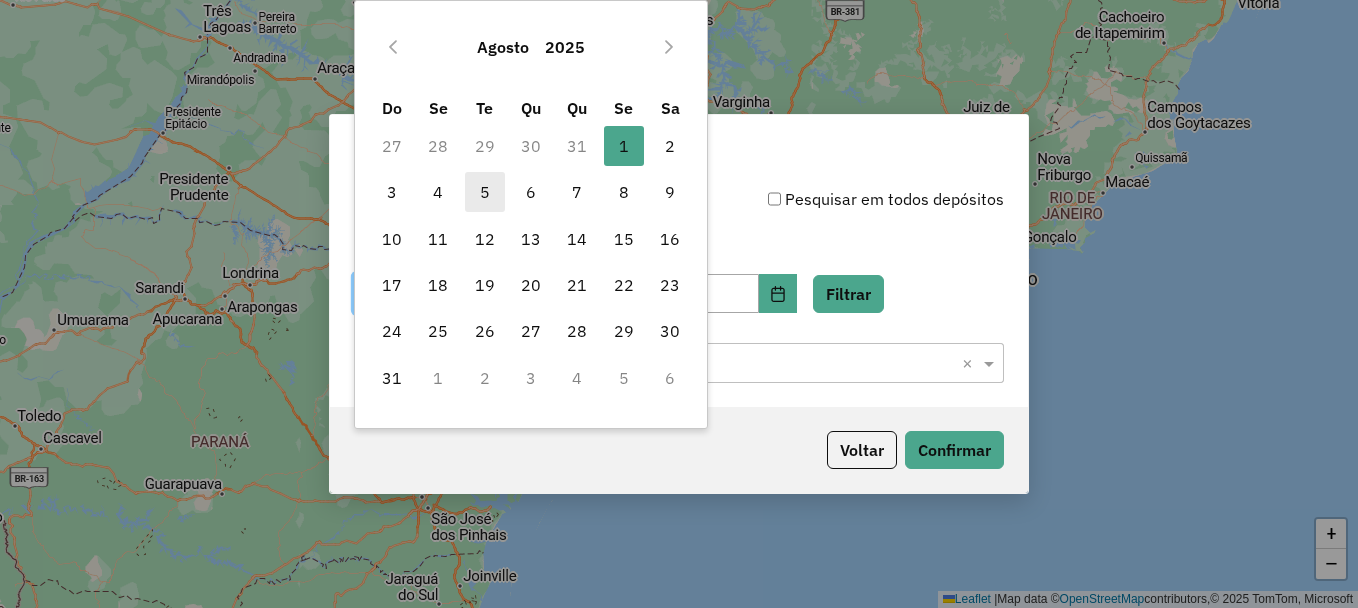 click on "5" at bounding box center (485, 192) 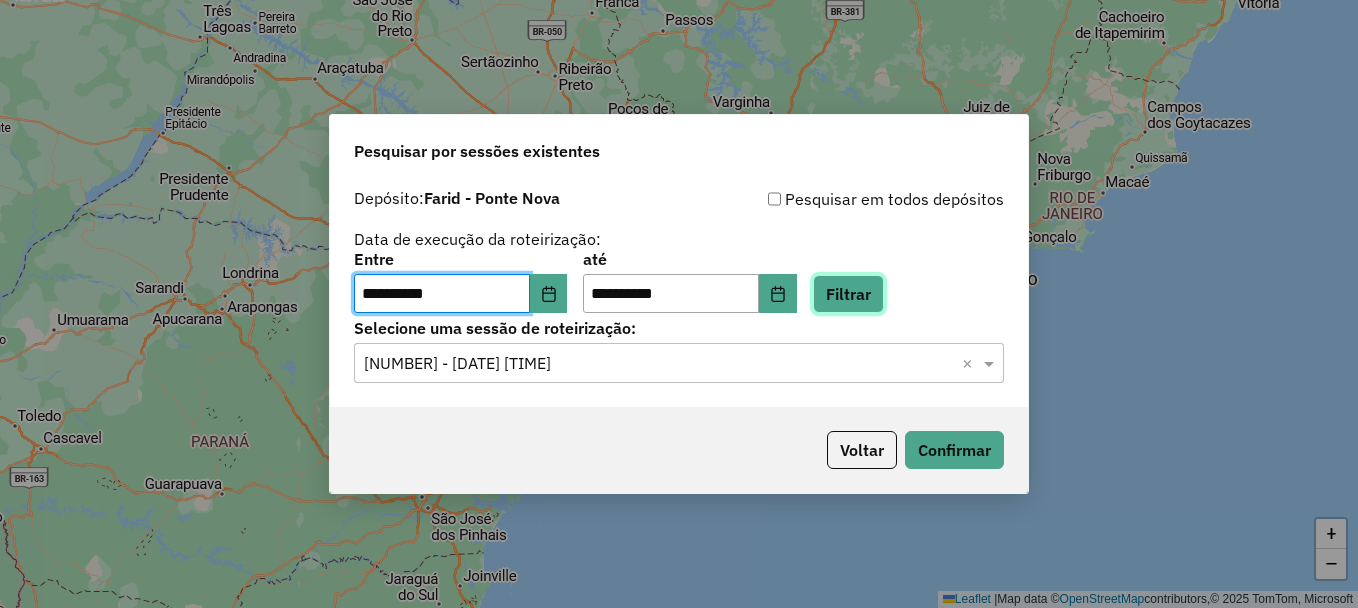 click on "Filtrar" 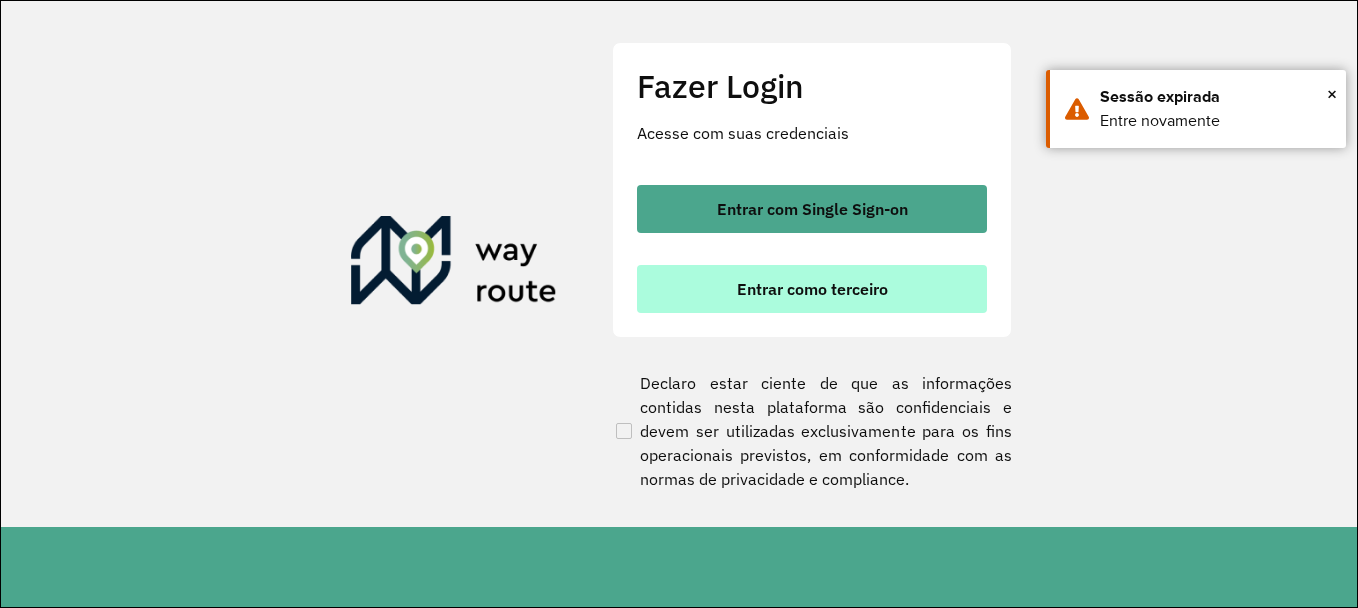 click on "Entrar como terceiro" at bounding box center (812, 289) 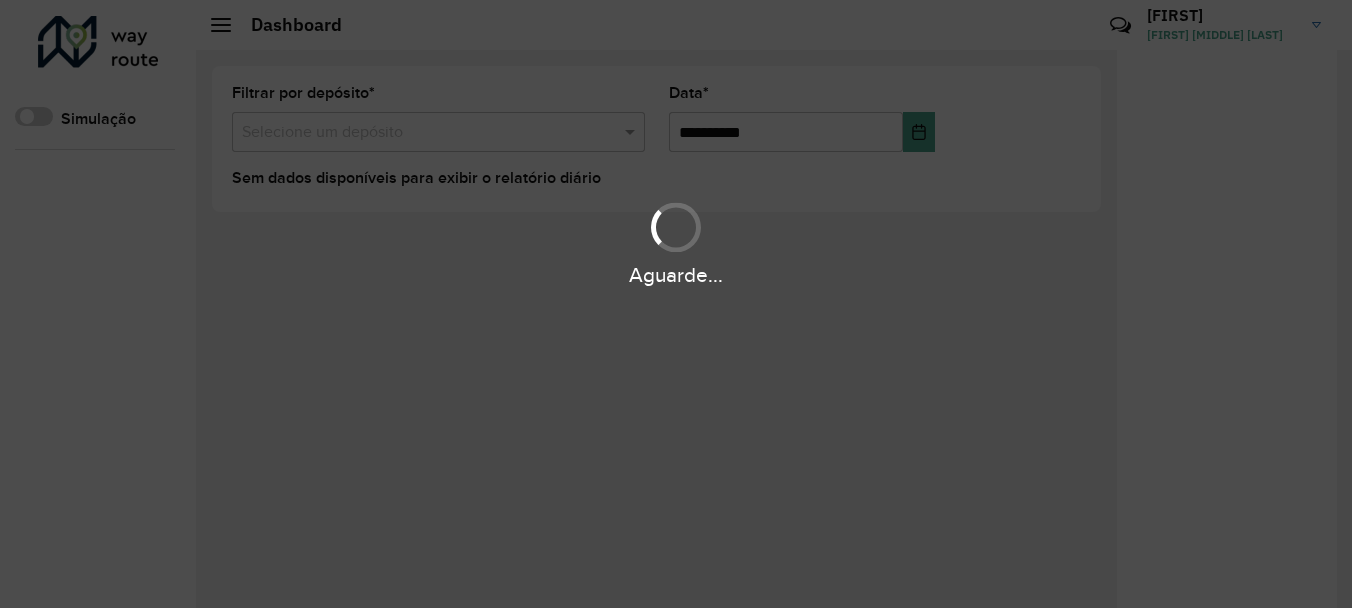 scroll, scrollTop: 0, scrollLeft: 0, axis: both 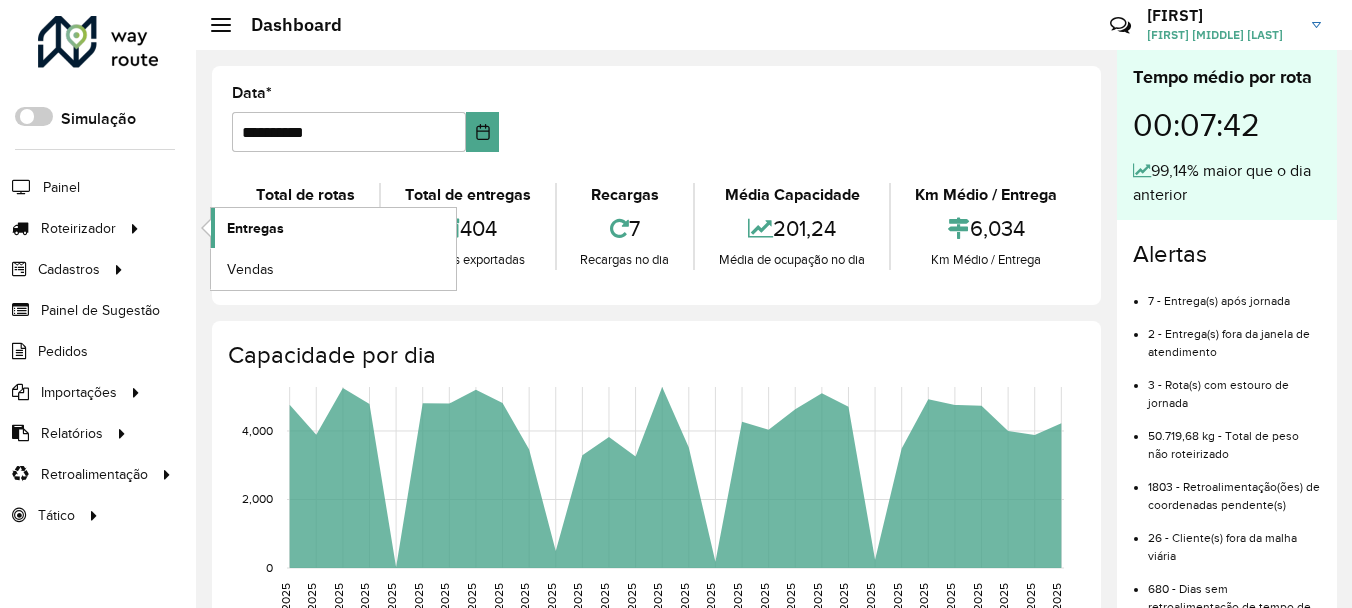 click on "Entregas" 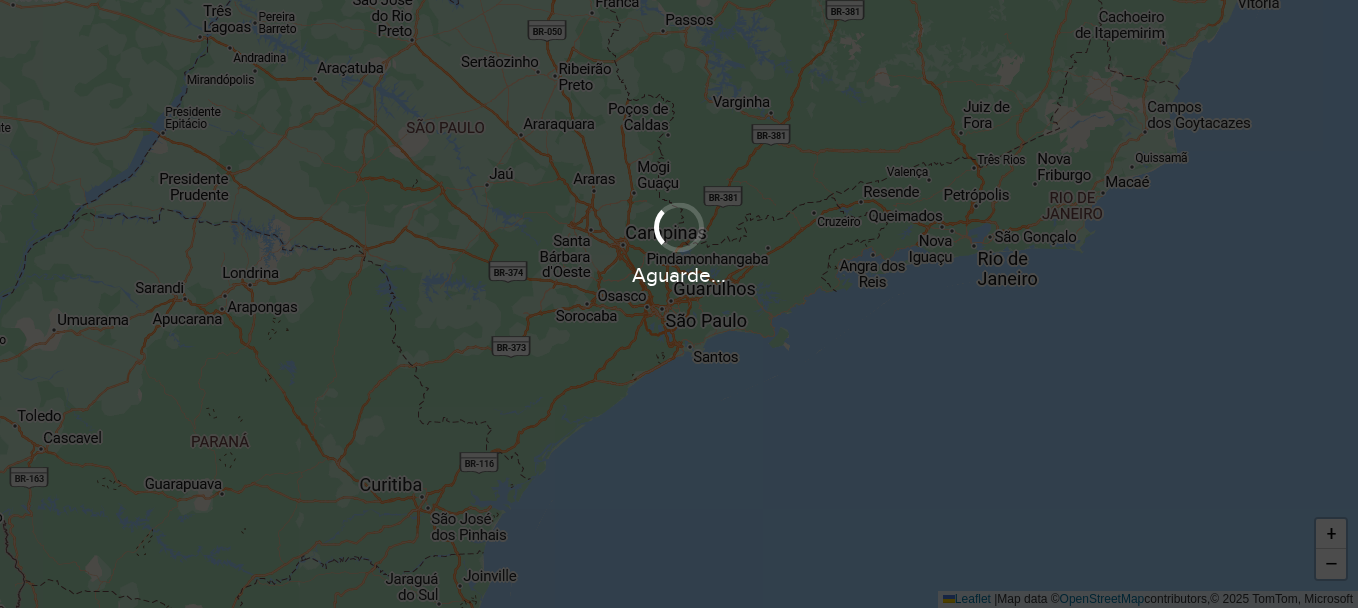scroll, scrollTop: 0, scrollLeft: 0, axis: both 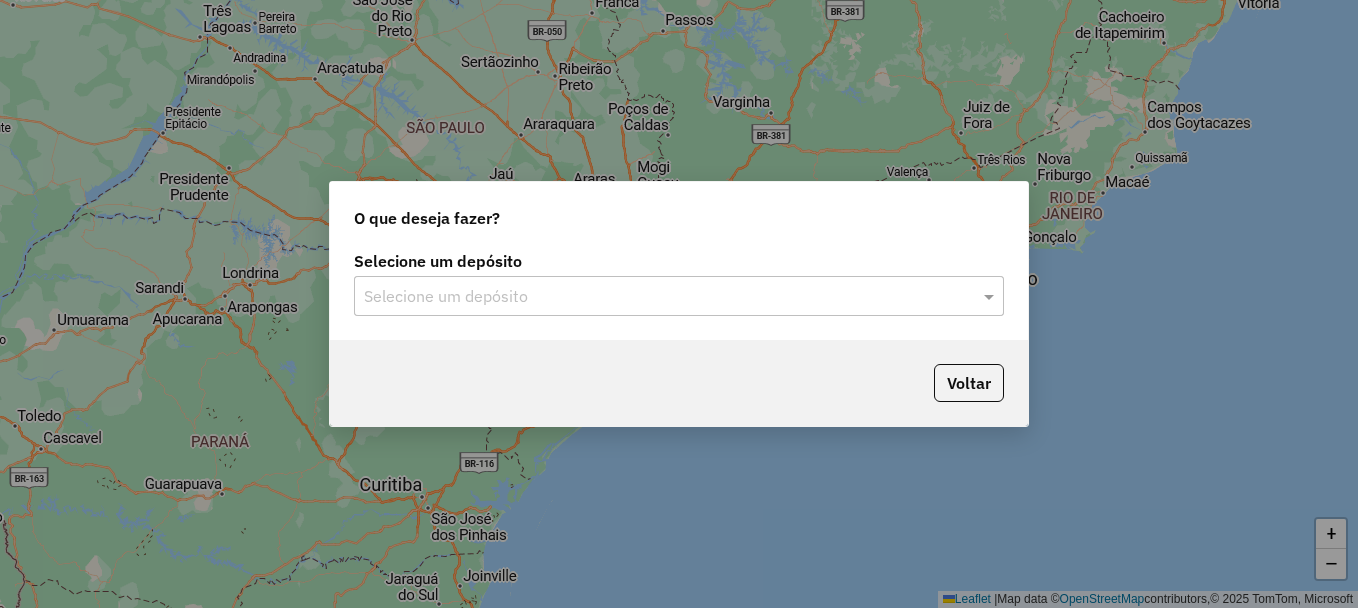 click on "Selecione um depósito" 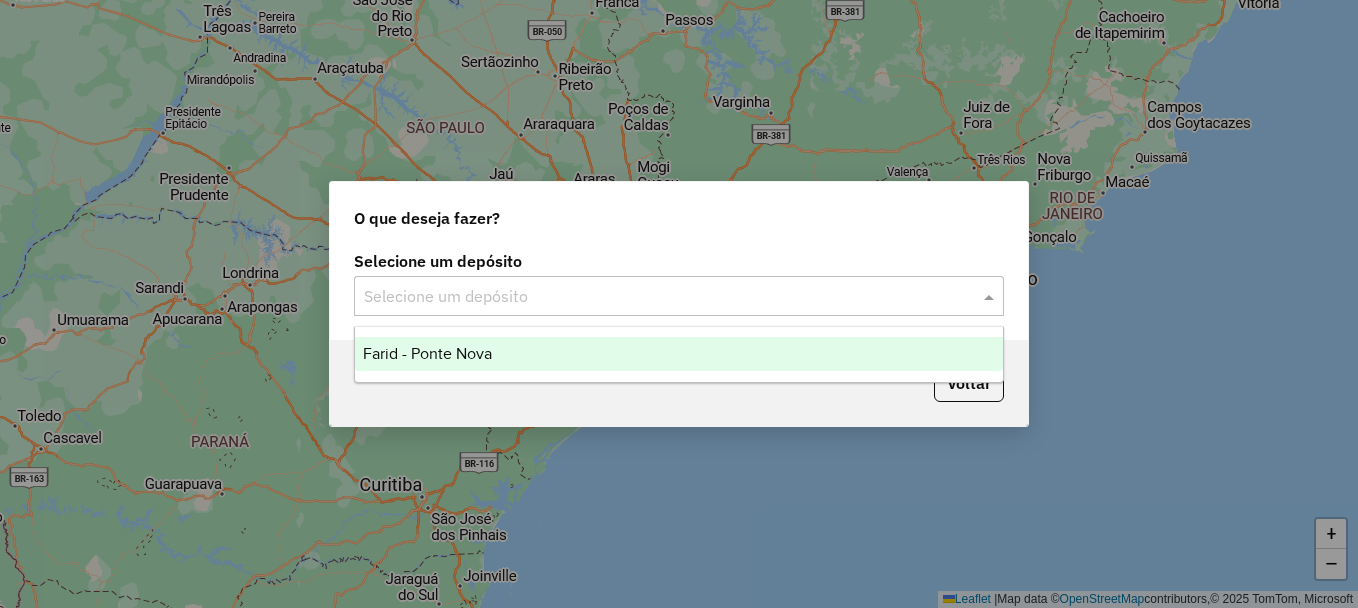 click on "Farid - Ponte Nova" at bounding box center [679, 354] 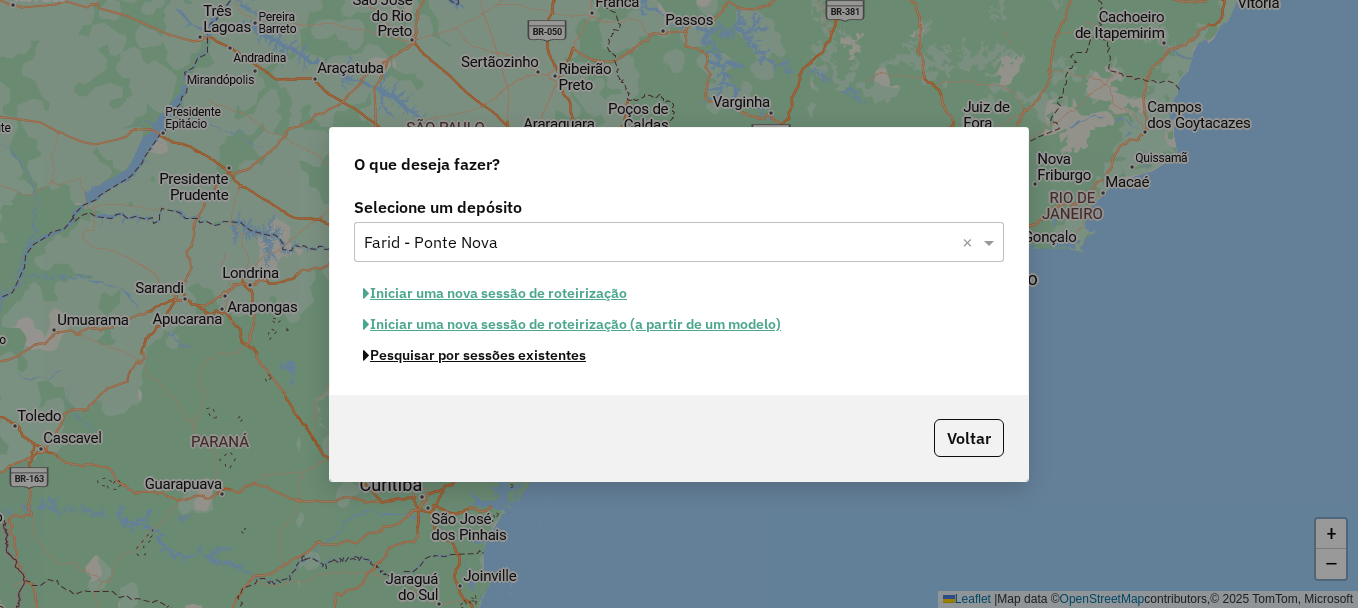 click on "Pesquisar por sessões existentes" 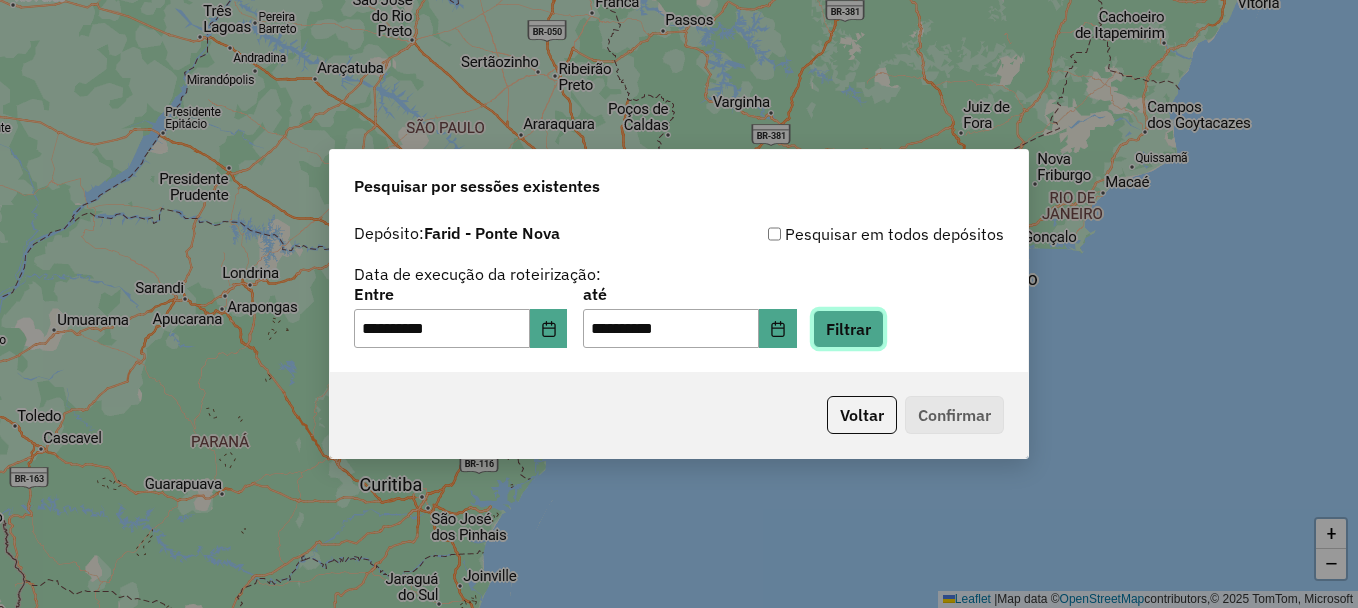 click on "Filtrar" 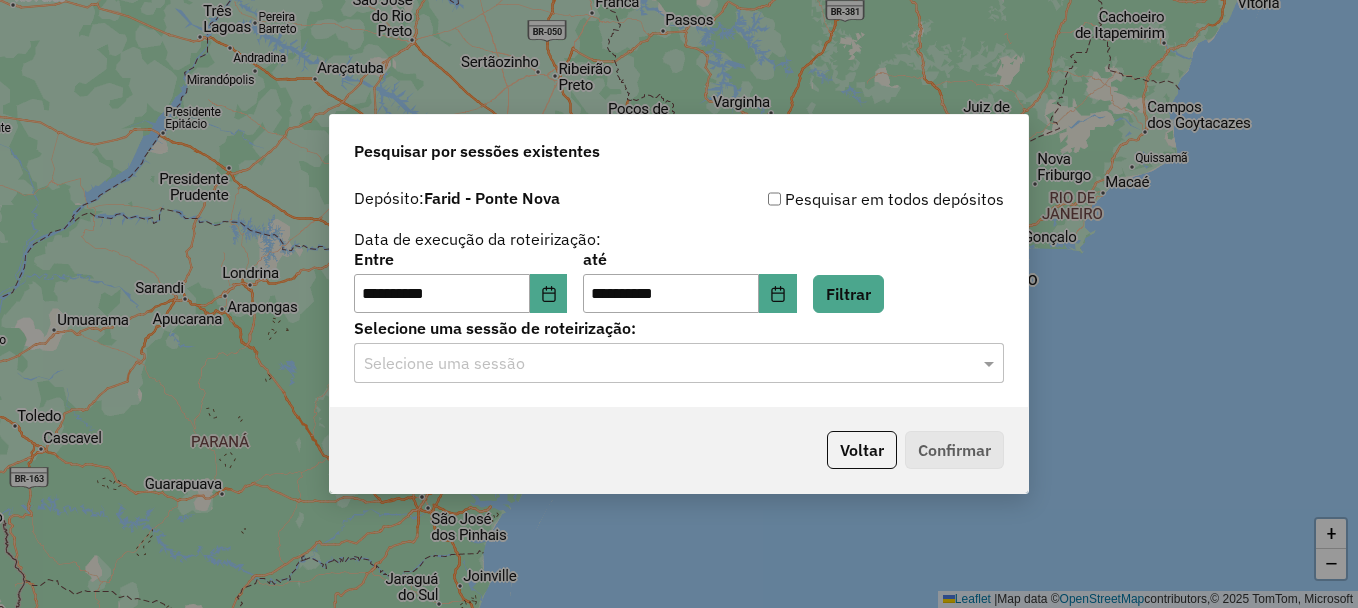 click on "**********" 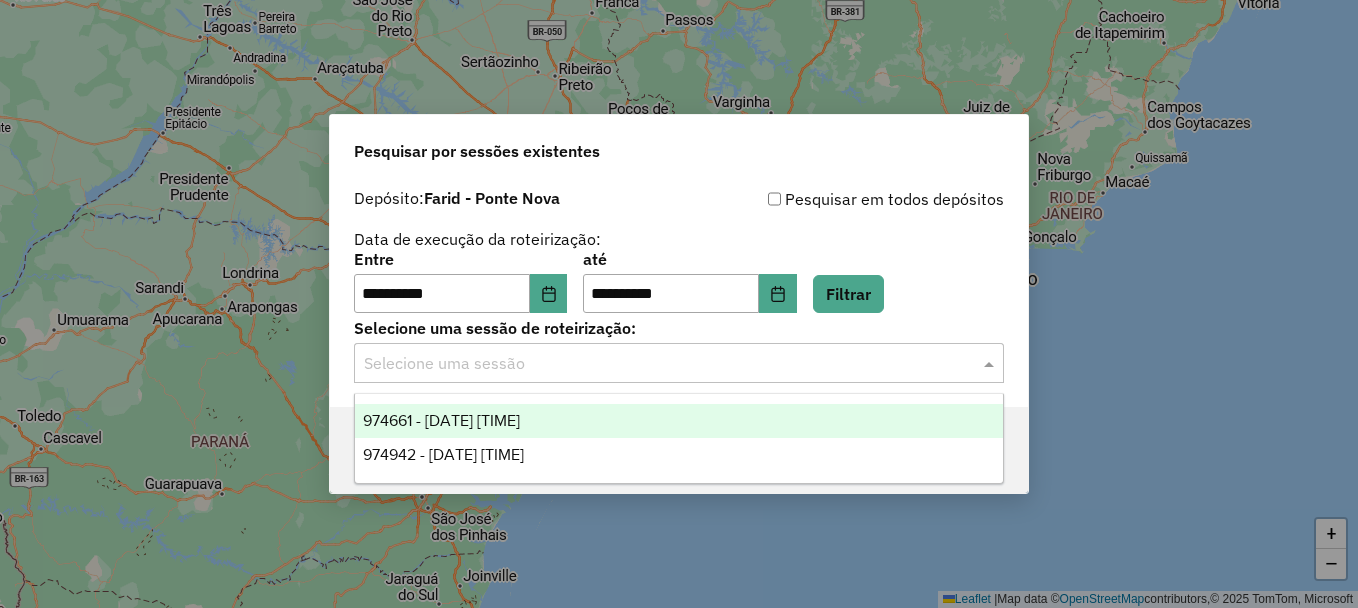 click 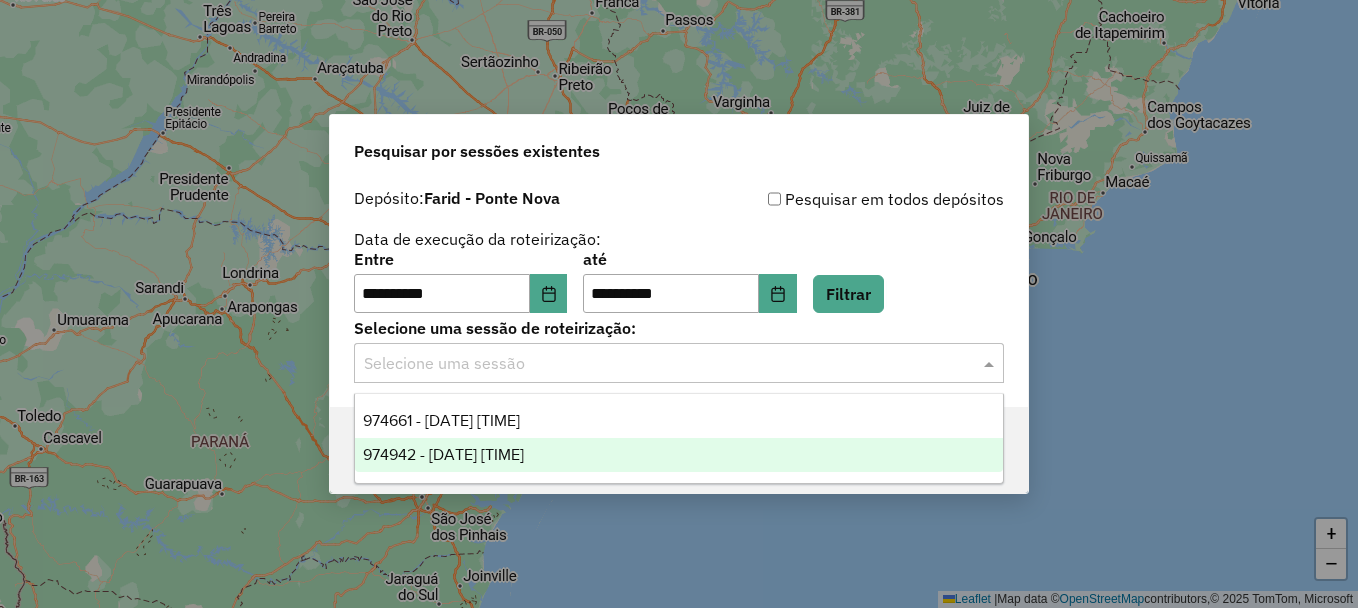 click on "974942 - 05/08/2025 18:32" at bounding box center (443, 454) 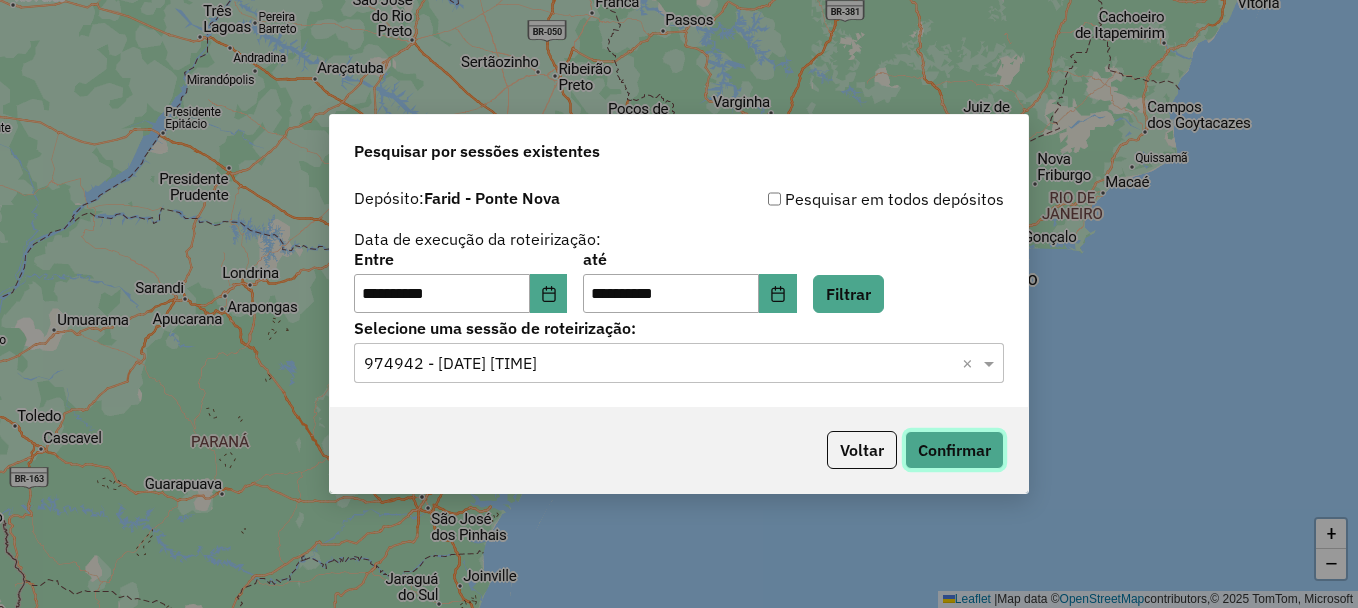 click on "Confirmar" 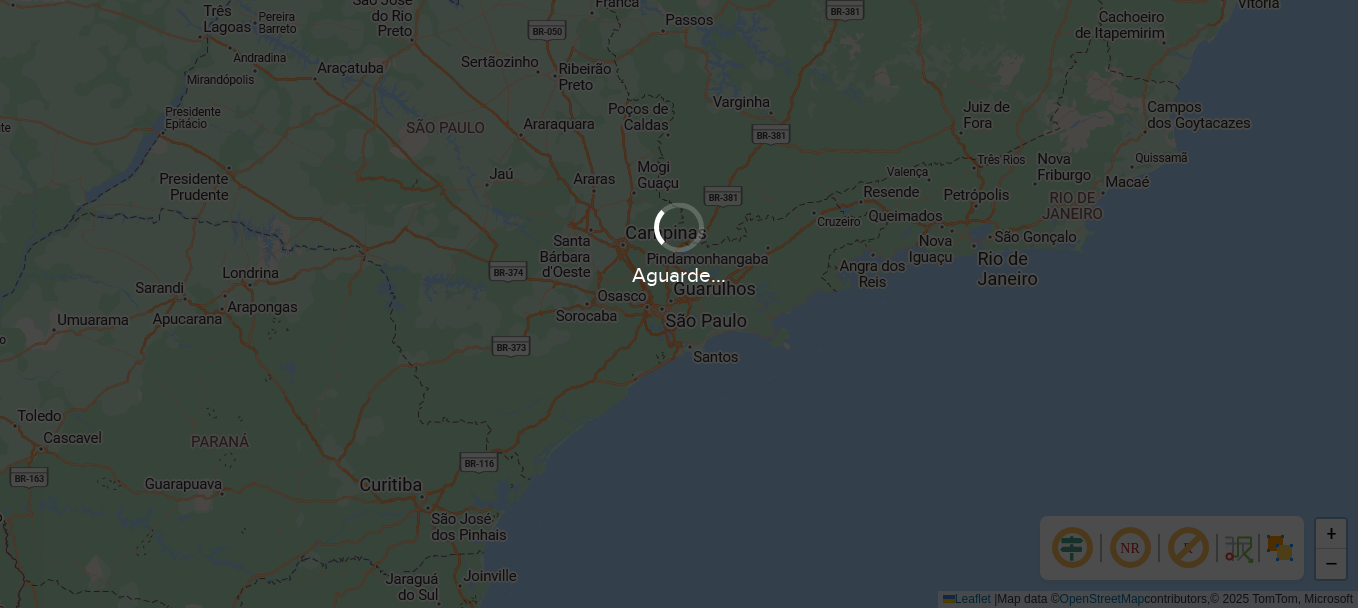 scroll, scrollTop: 0, scrollLeft: 0, axis: both 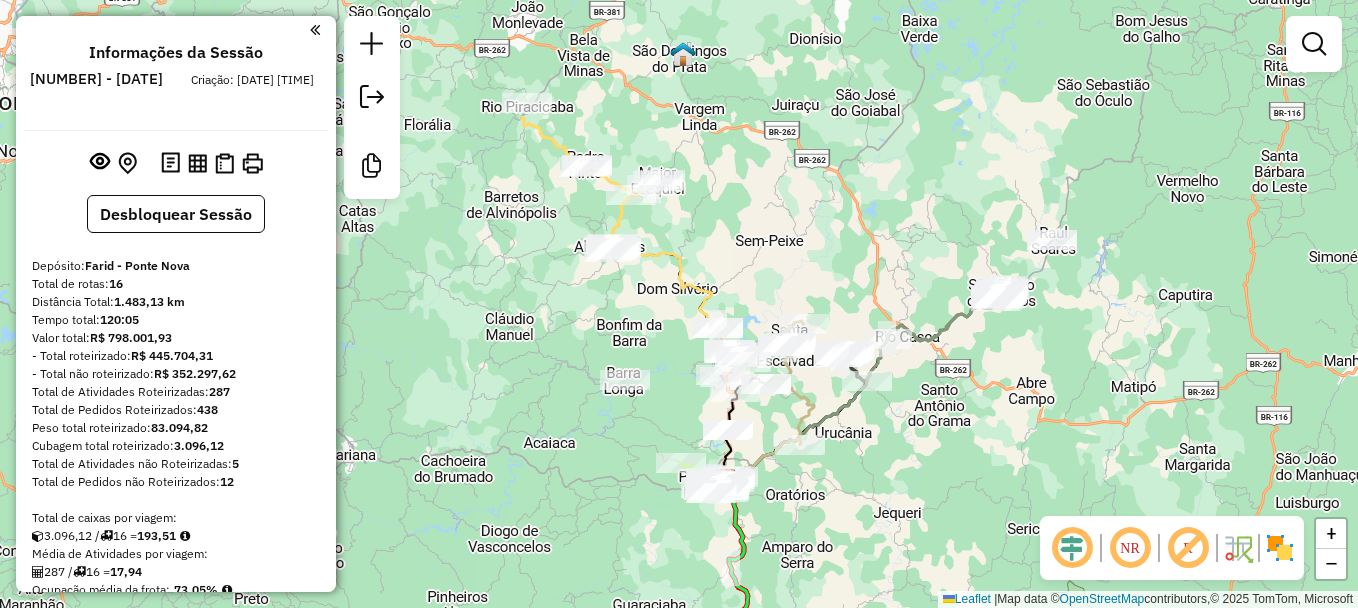 drag, startPoint x: 915, startPoint y: 324, endPoint x: 962, endPoint y: 501, distance: 183.13383 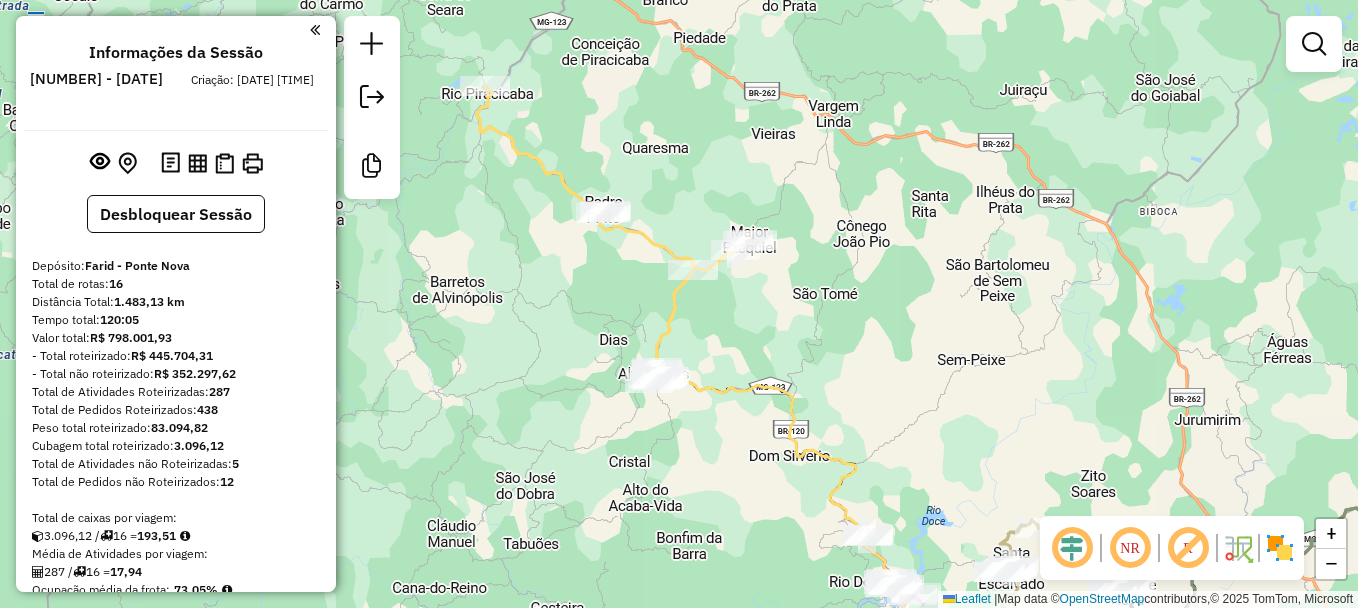 click 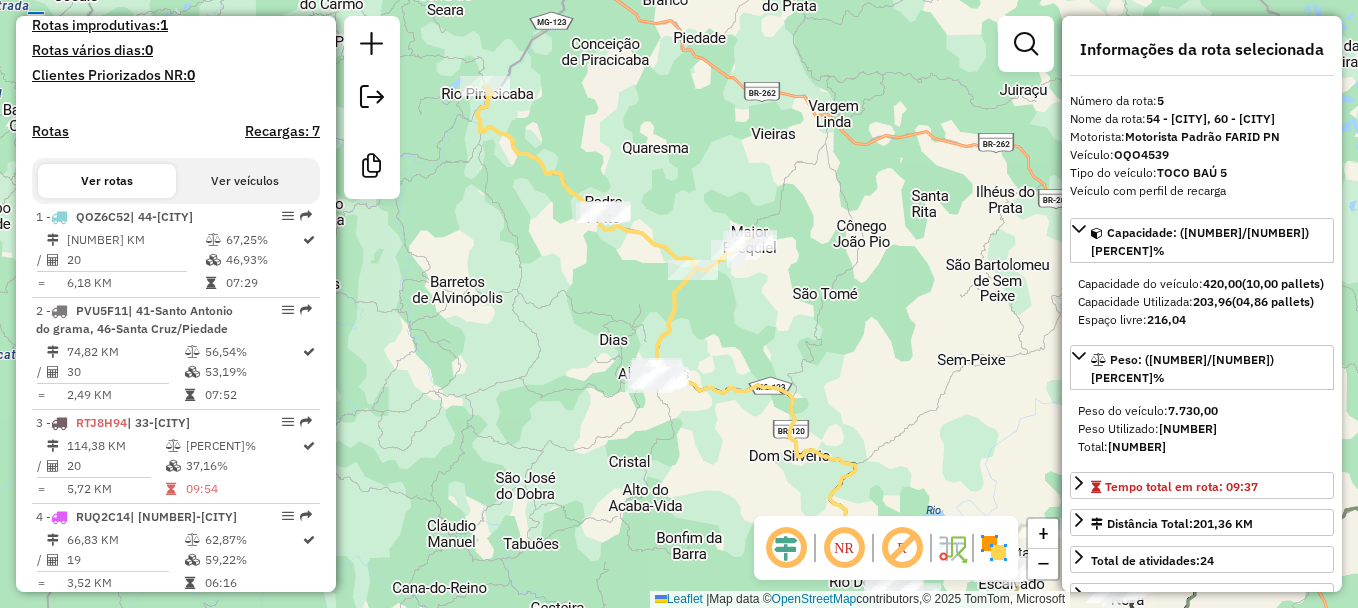scroll, scrollTop: 1200, scrollLeft: 0, axis: vertical 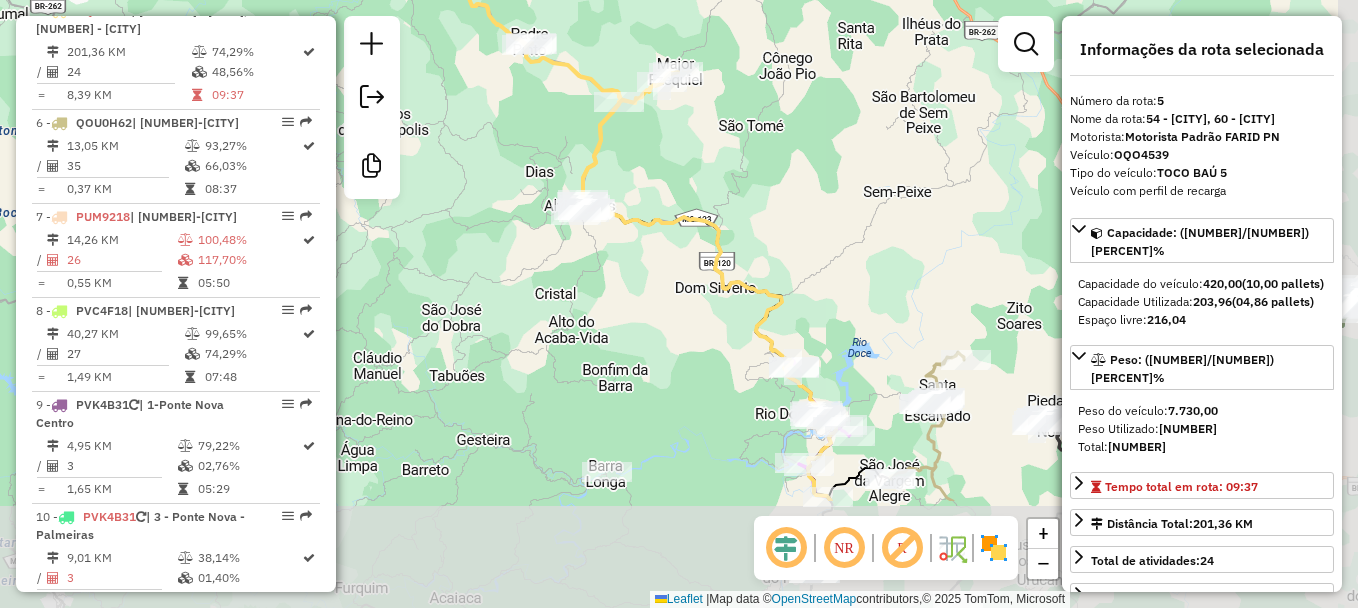drag, startPoint x: 797, startPoint y: 343, endPoint x: 723, endPoint y: 167, distance: 190.92407 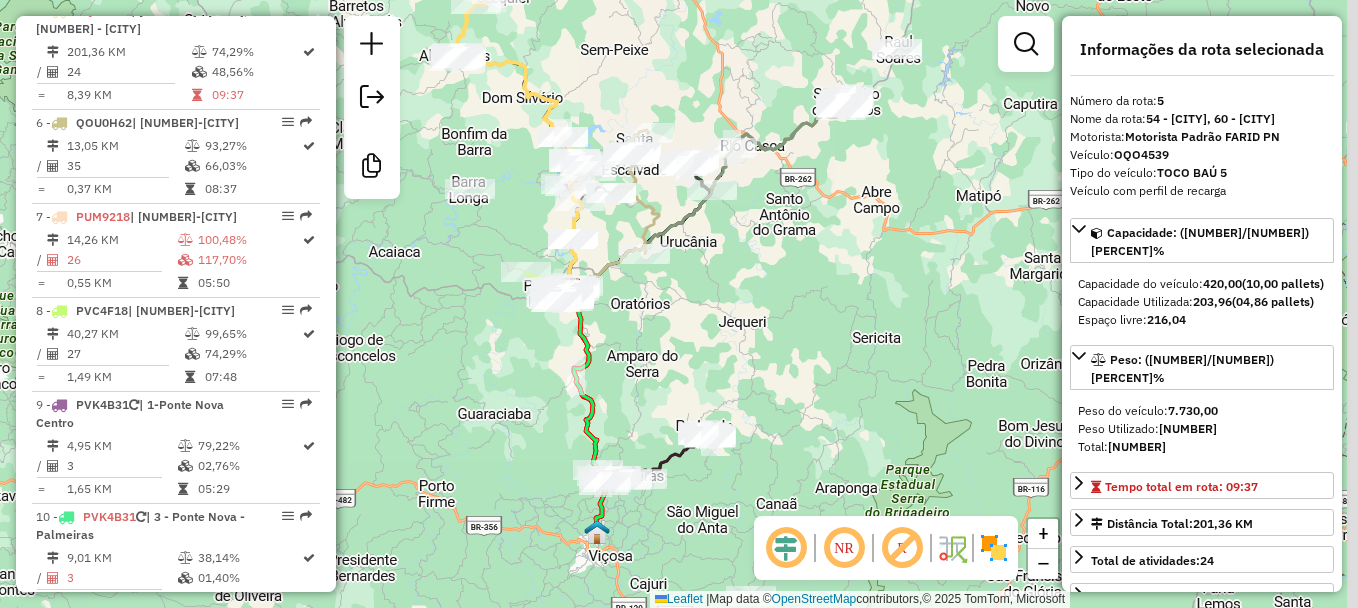 drag, startPoint x: 828, startPoint y: 344, endPoint x: 633, endPoint y: 216, distance: 233.25737 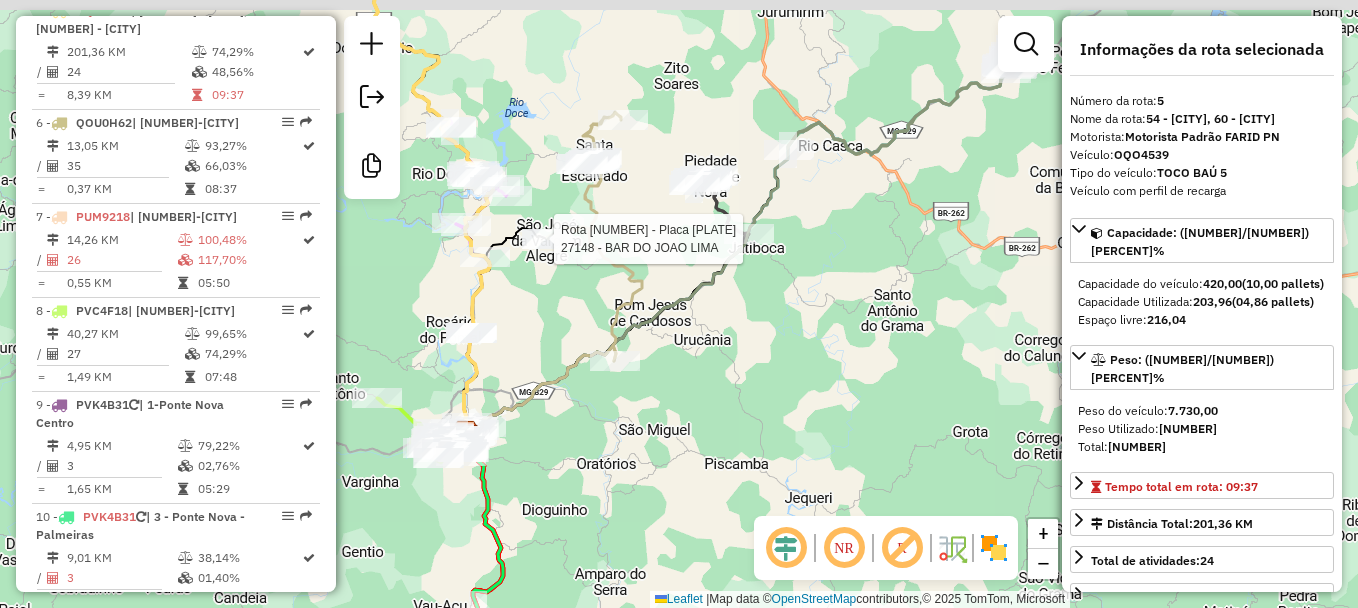 drag, startPoint x: 764, startPoint y: 270, endPoint x: 743, endPoint y: 337, distance: 70.21396 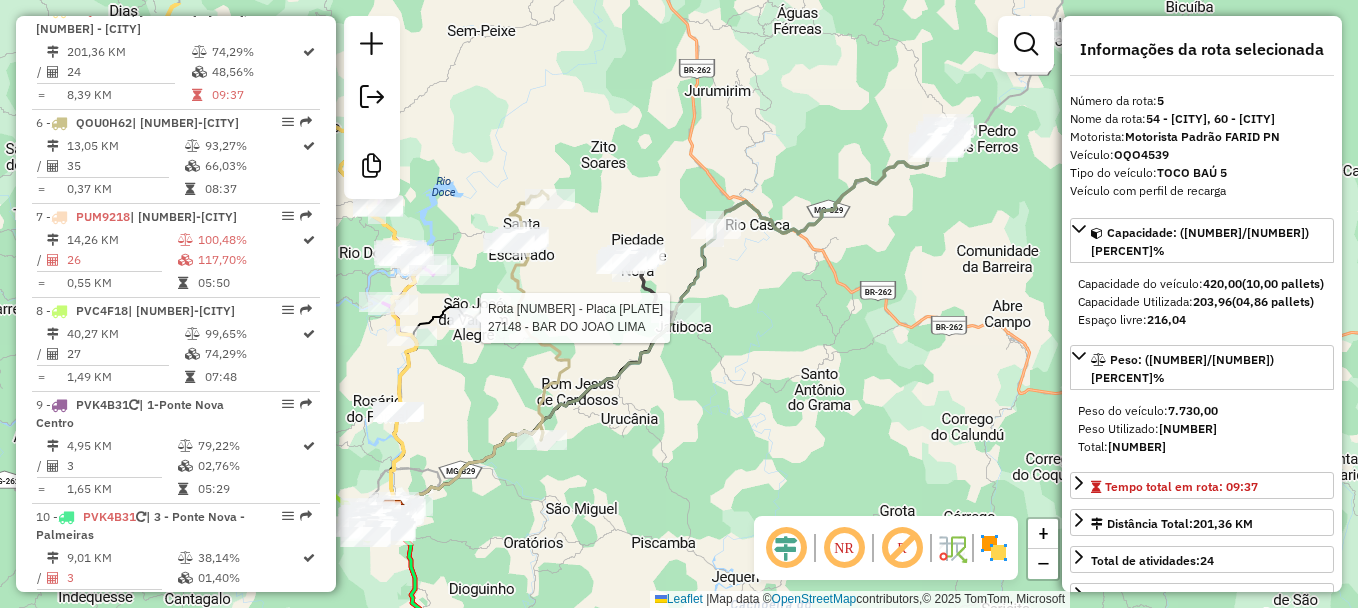 drag, startPoint x: 877, startPoint y: 255, endPoint x: 810, endPoint y: 319, distance: 92.65527 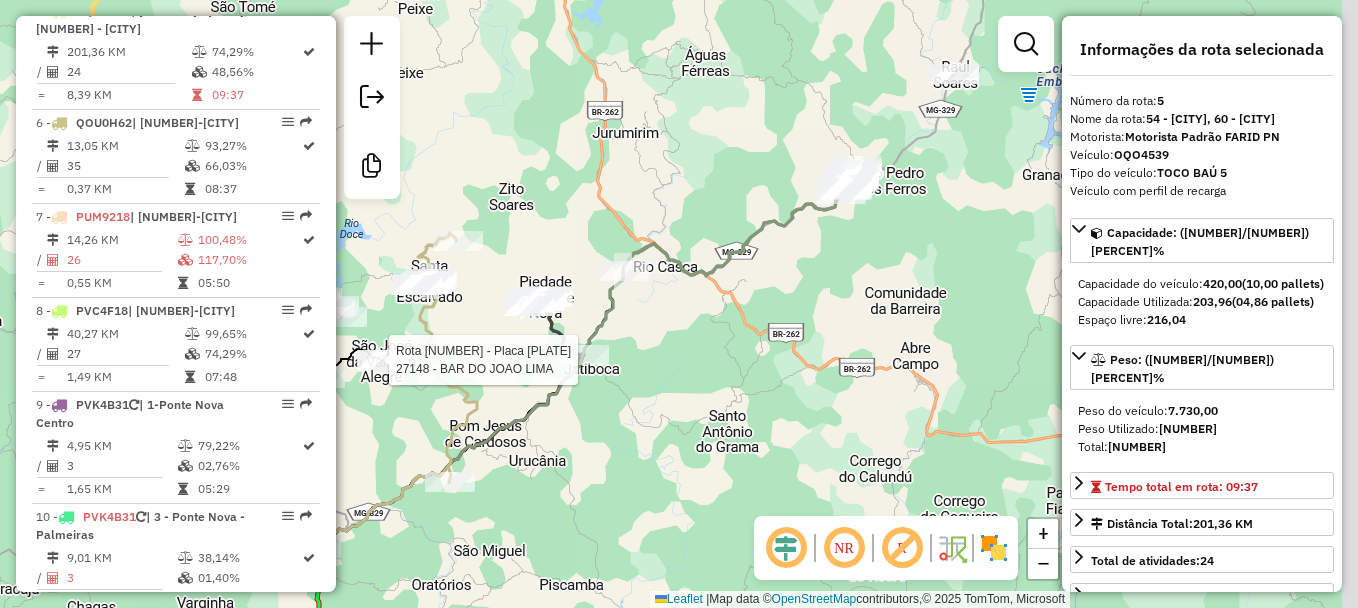 drag, startPoint x: 877, startPoint y: 259, endPoint x: 780, endPoint y: 304, distance: 106.929886 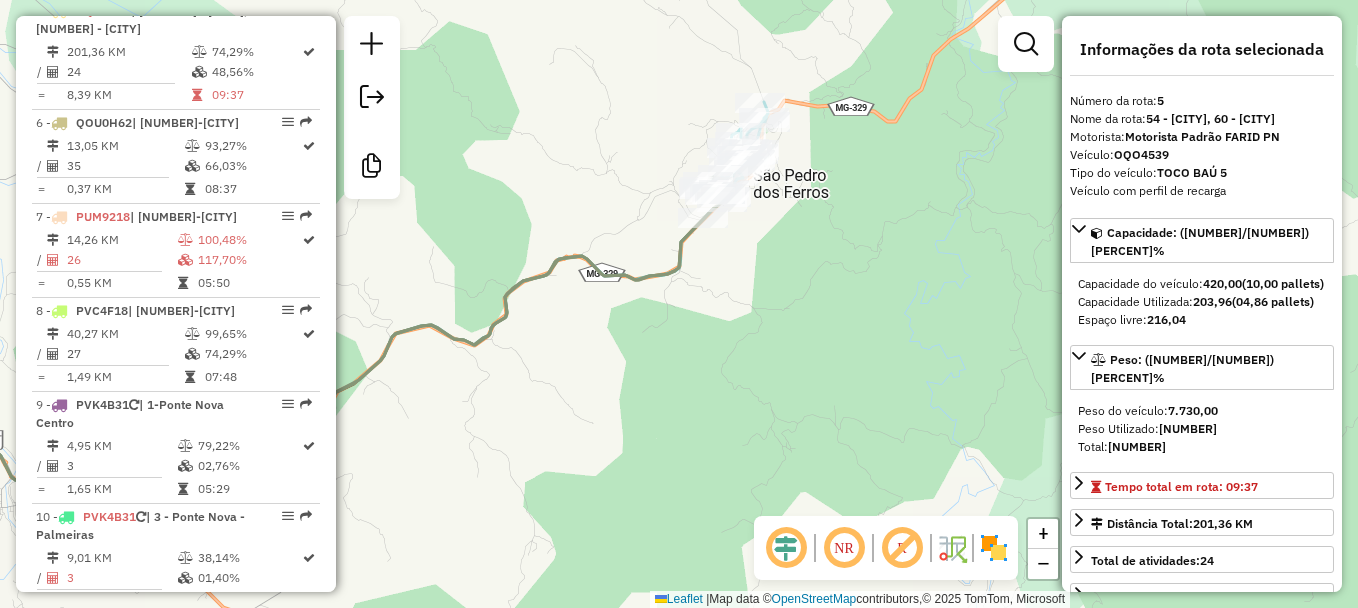 click 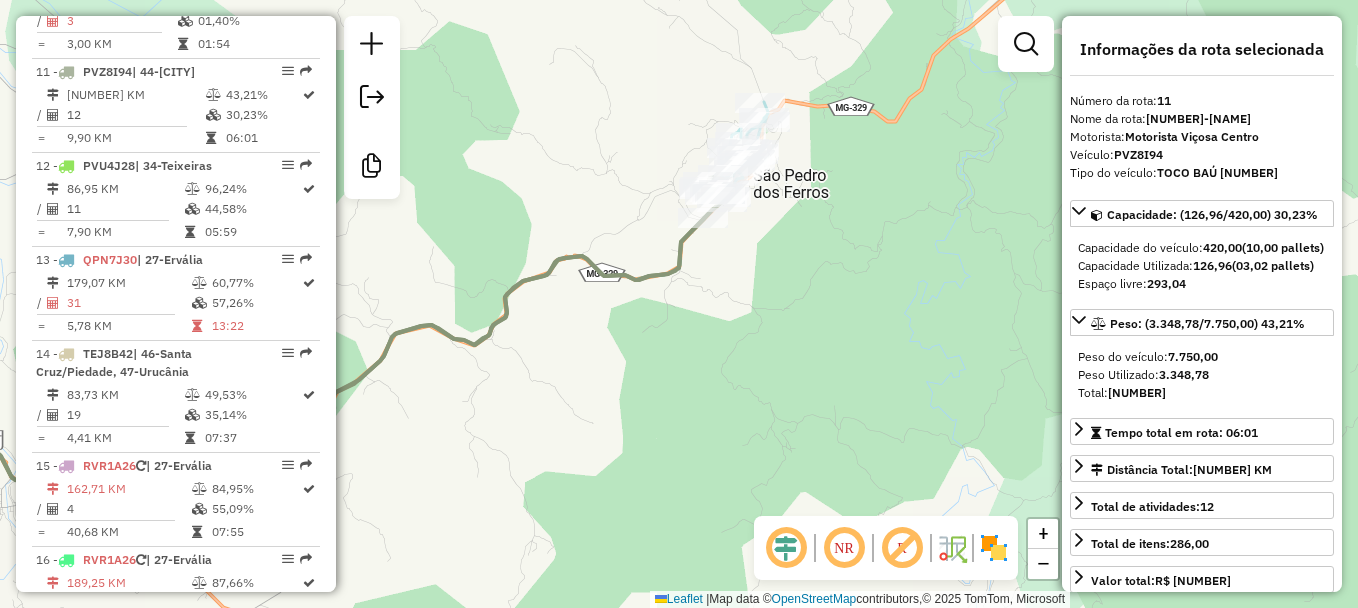 scroll, scrollTop: 1818, scrollLeft: 0, axis: vertical 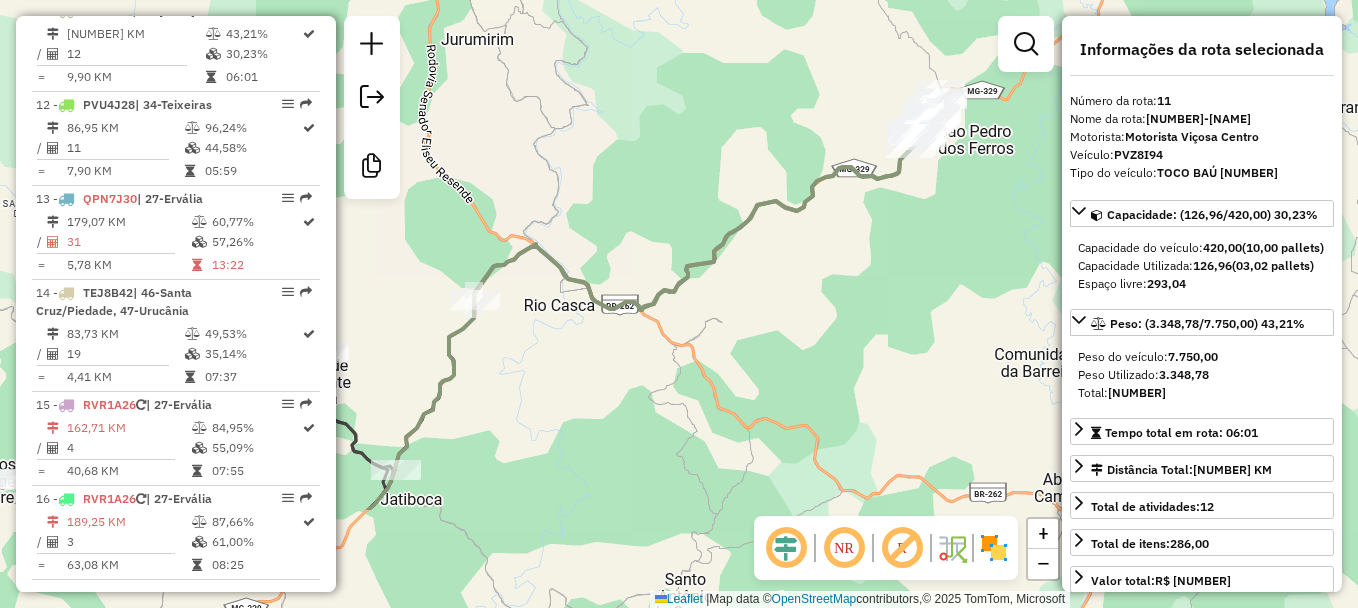 drag, startPoint x: 455, startPoint y: 396, endPoint x: 787, endPoint y: 237, distance: 368.11005 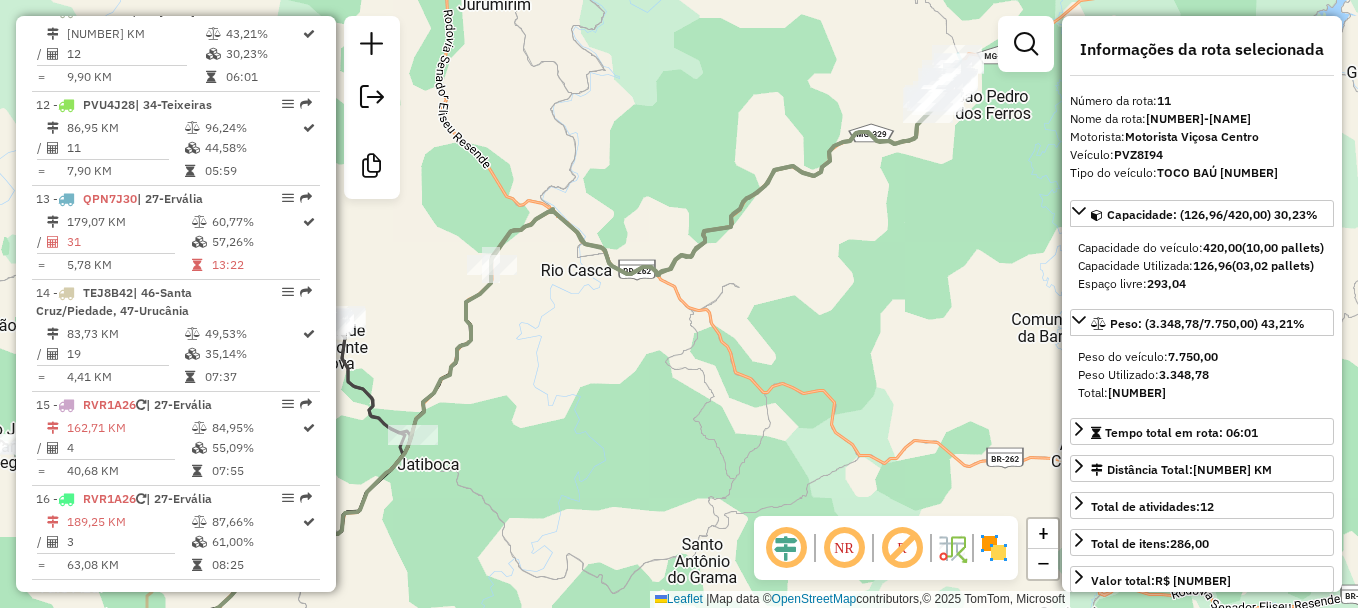drag, startPoint x: 582, startPoint y: 434, endPoint x: 748, endPoint y: 225, distance: 266.90262 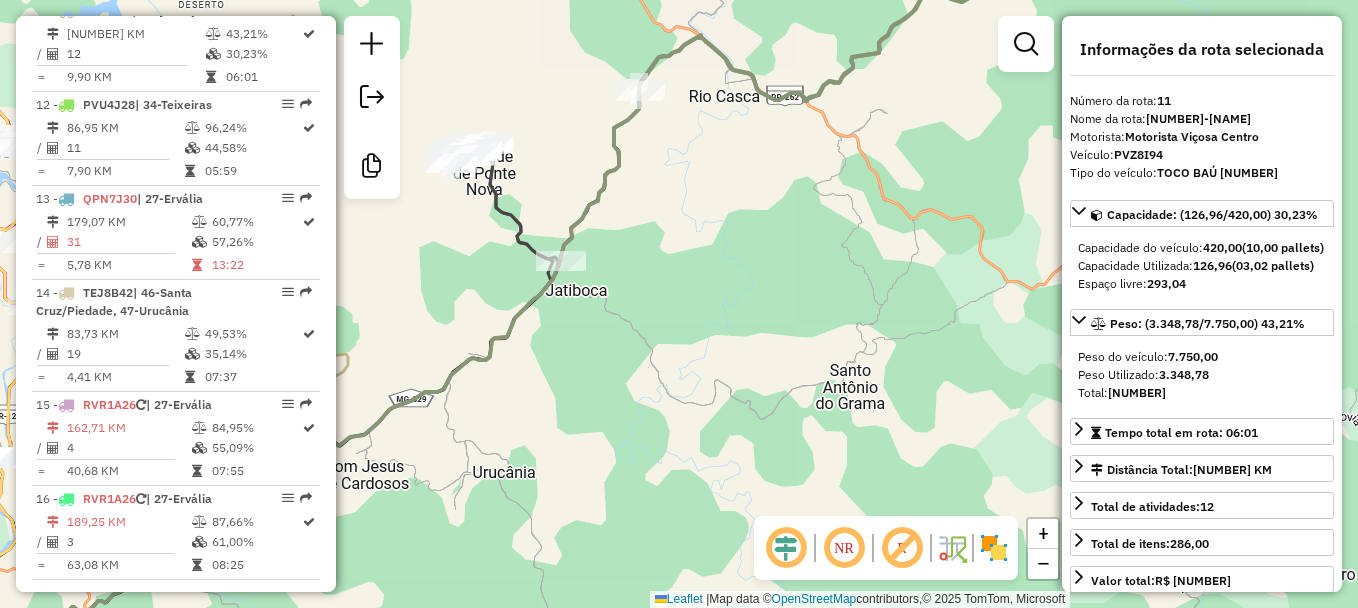click 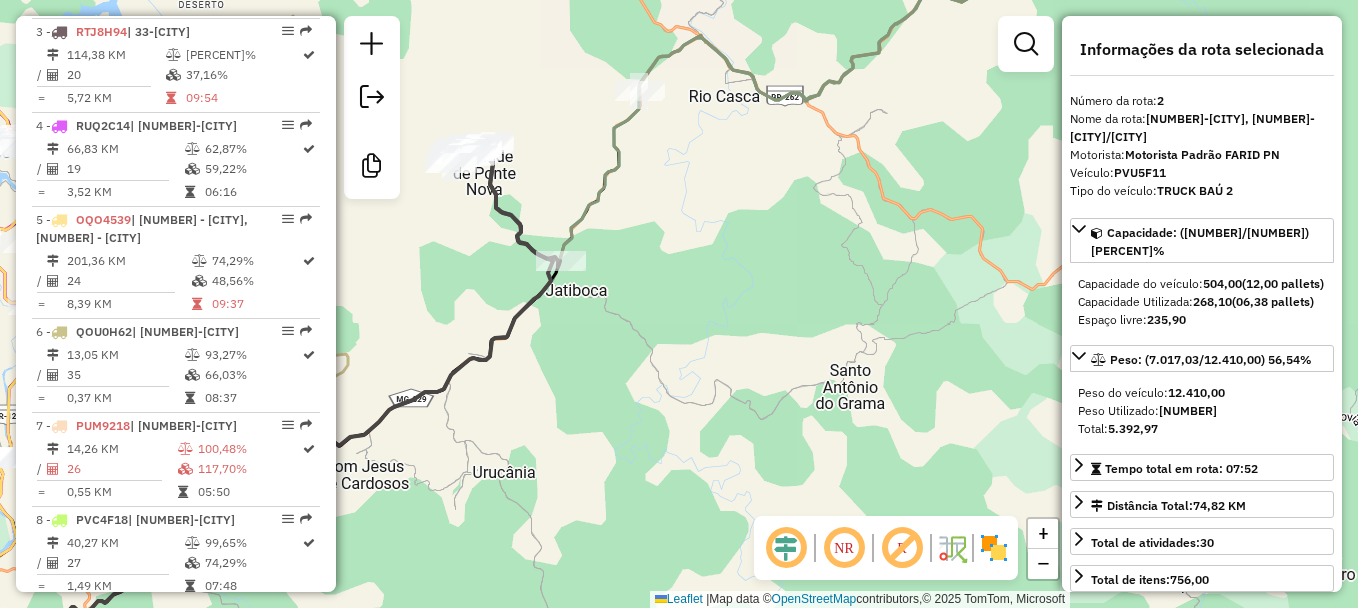 scroll, scrollTop: 900, scrollLeft: 0, axis: vertical 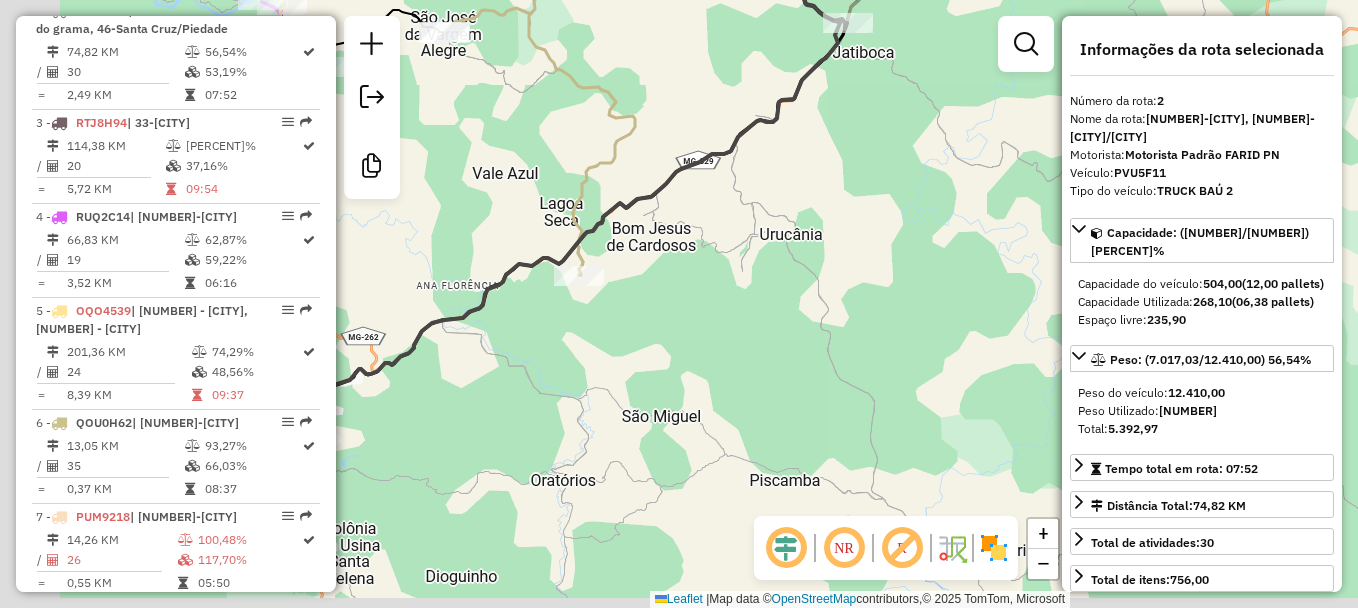 drag, startPoint x: 540, startPoint y: 441, endPoint x: 834, endPoint y: 198, distance: 381.42496 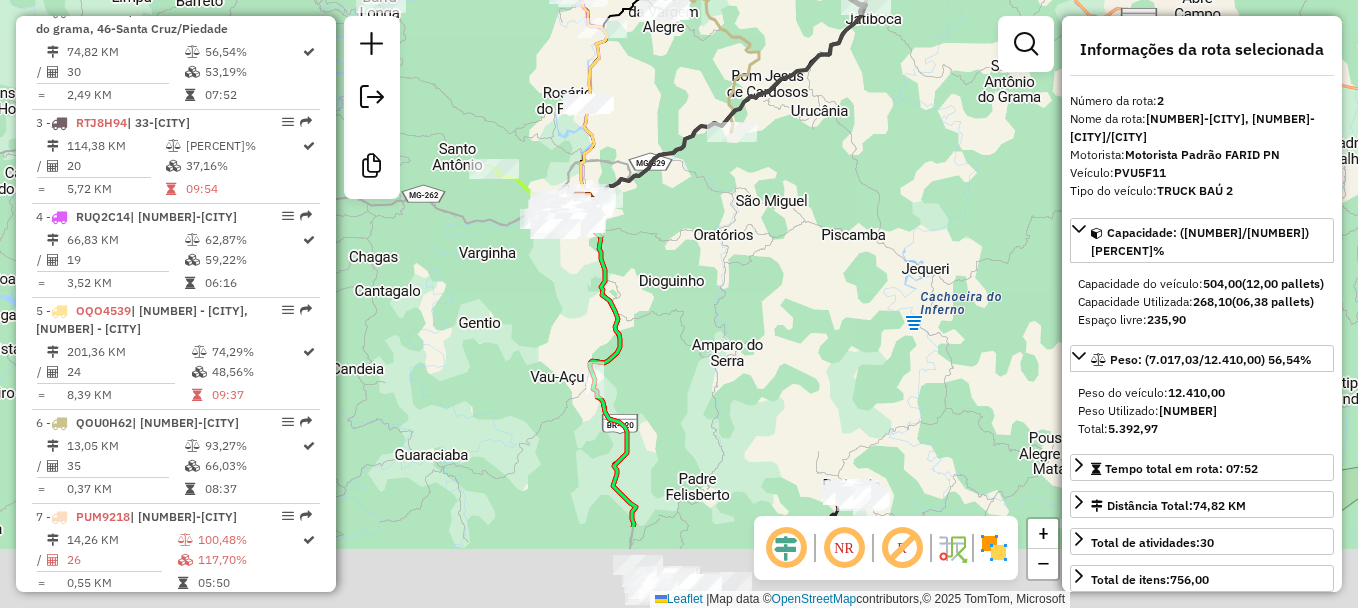 drag, startPoint x: 620, startPoint y: 335, endPoint x: 705, endPoint y: 192, distance: 166.35504 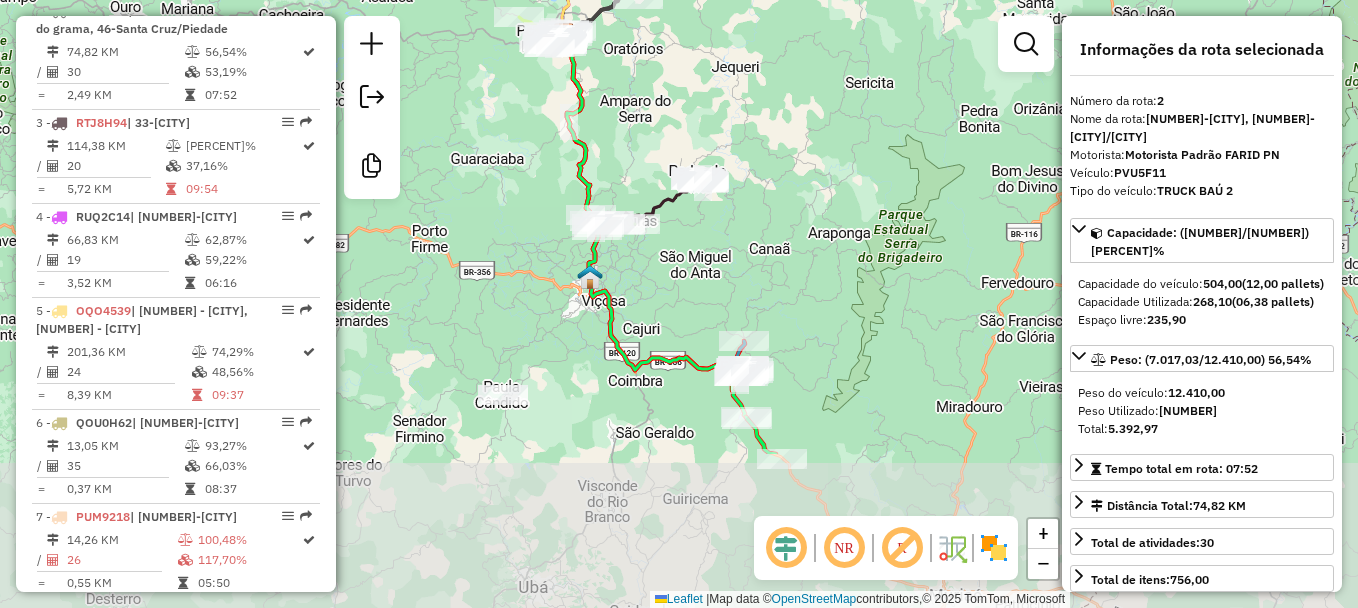 drag, startPoint x: 653, startPoint y: 337, endPoint x: 612, endPoint y: 122, distance: 218.87439 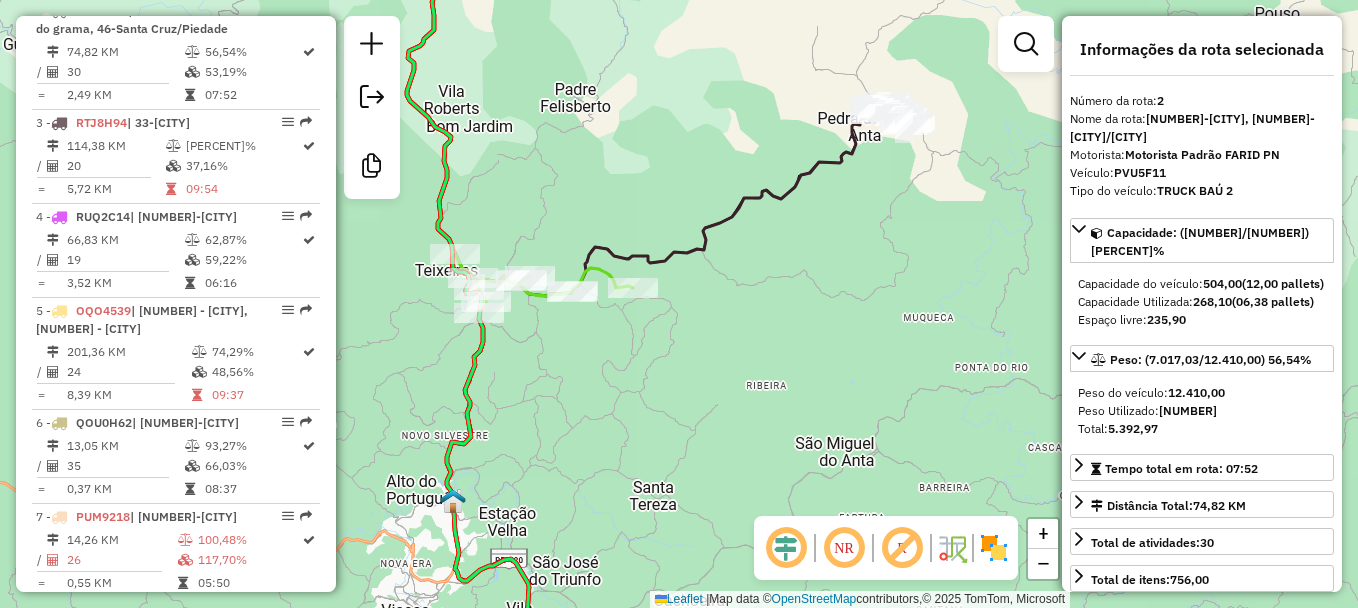 click 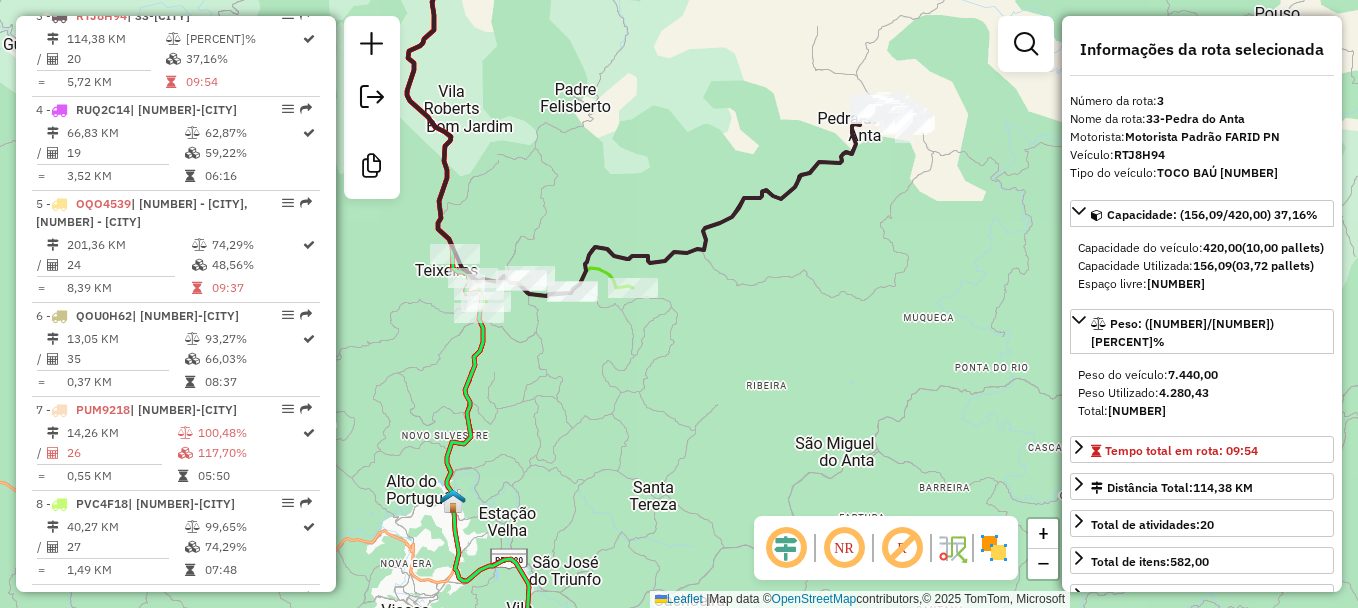 scroll, scrollTop: 1012, scrollLeft: 0, axis: vertical 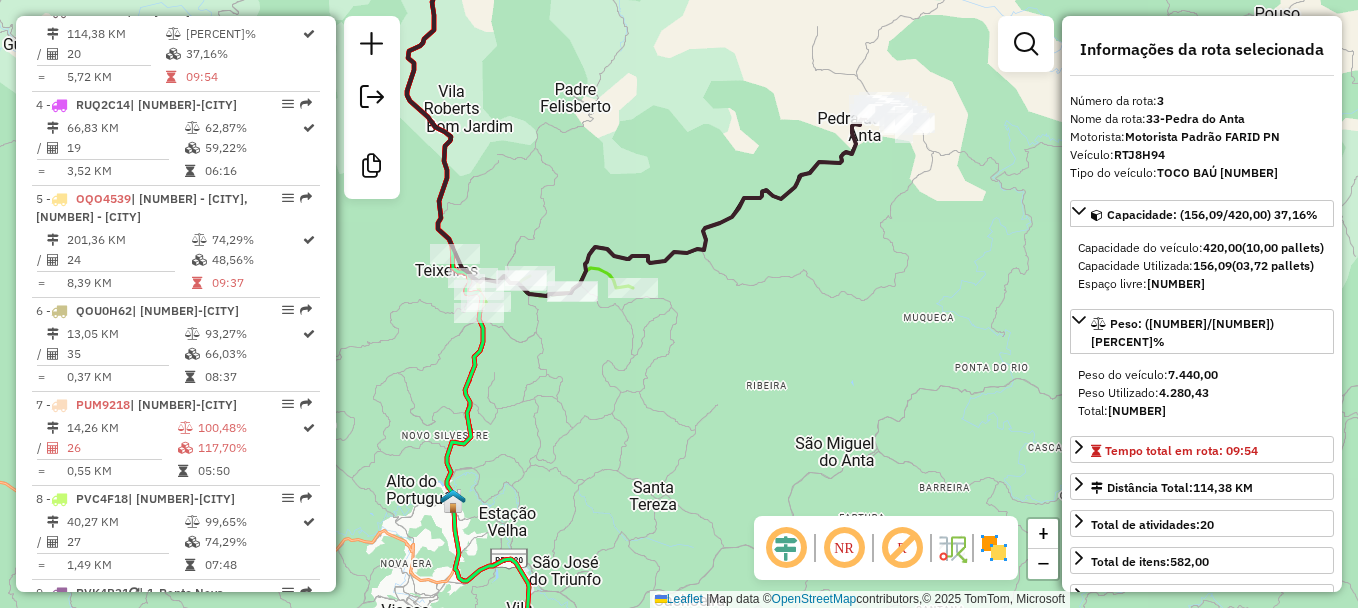 click 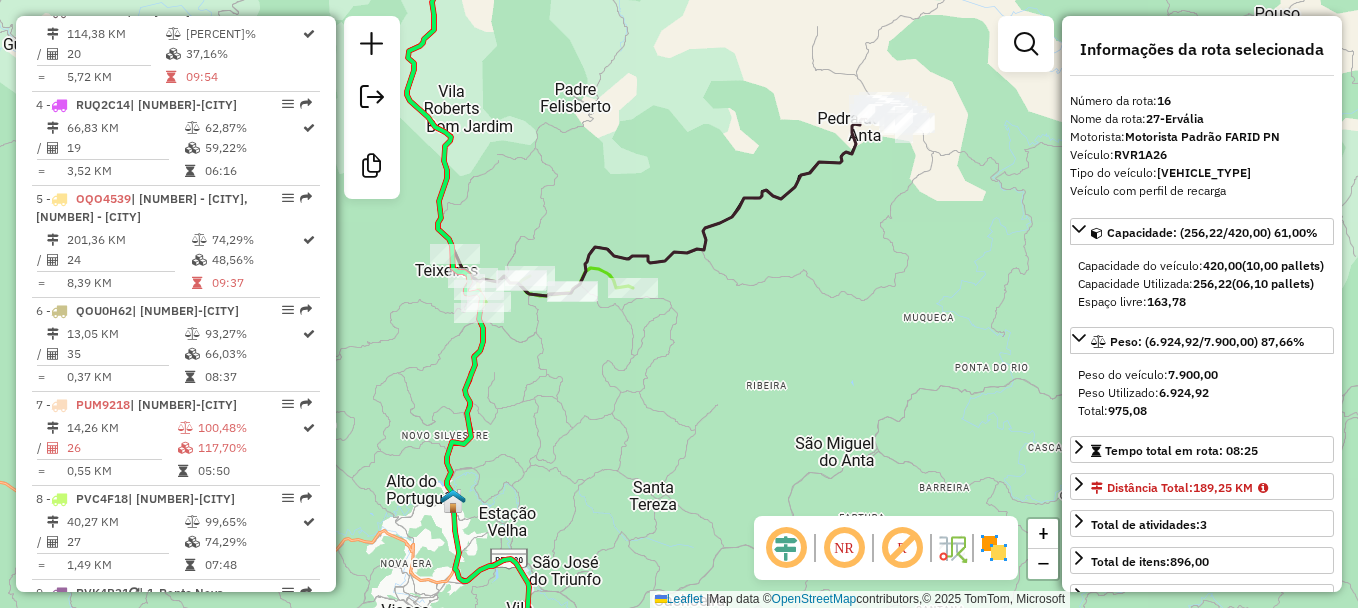 scroll, scrollTop: 2191, scrollLeft: 0, axis: vertical 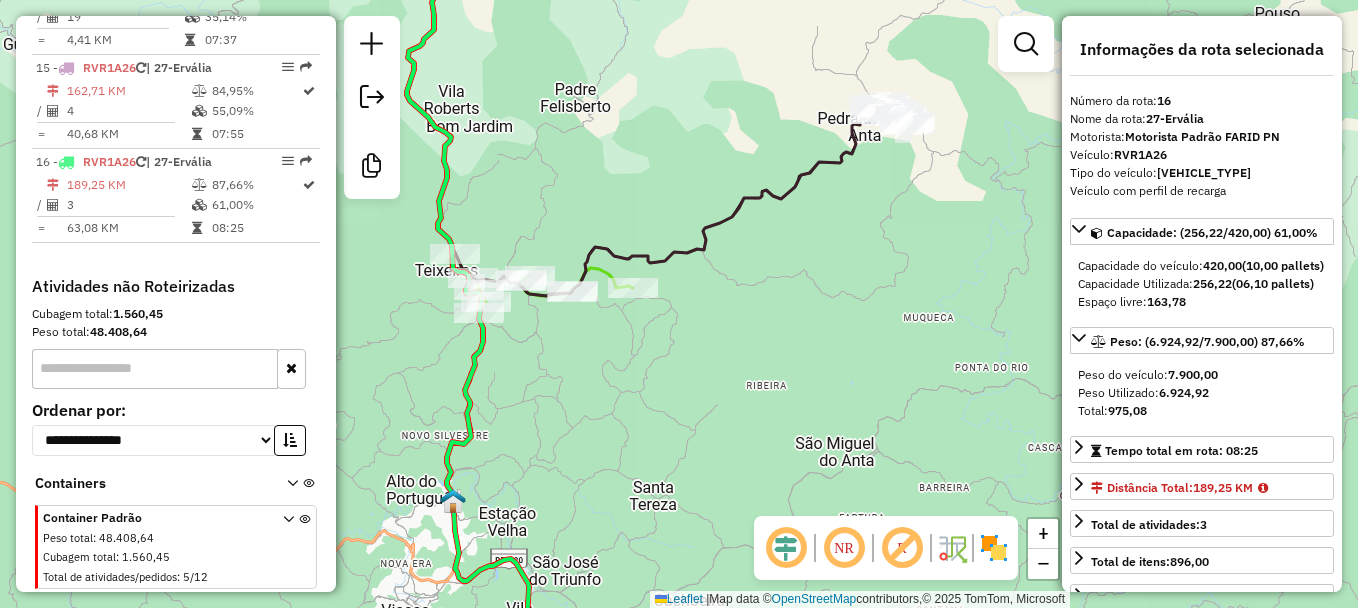 click 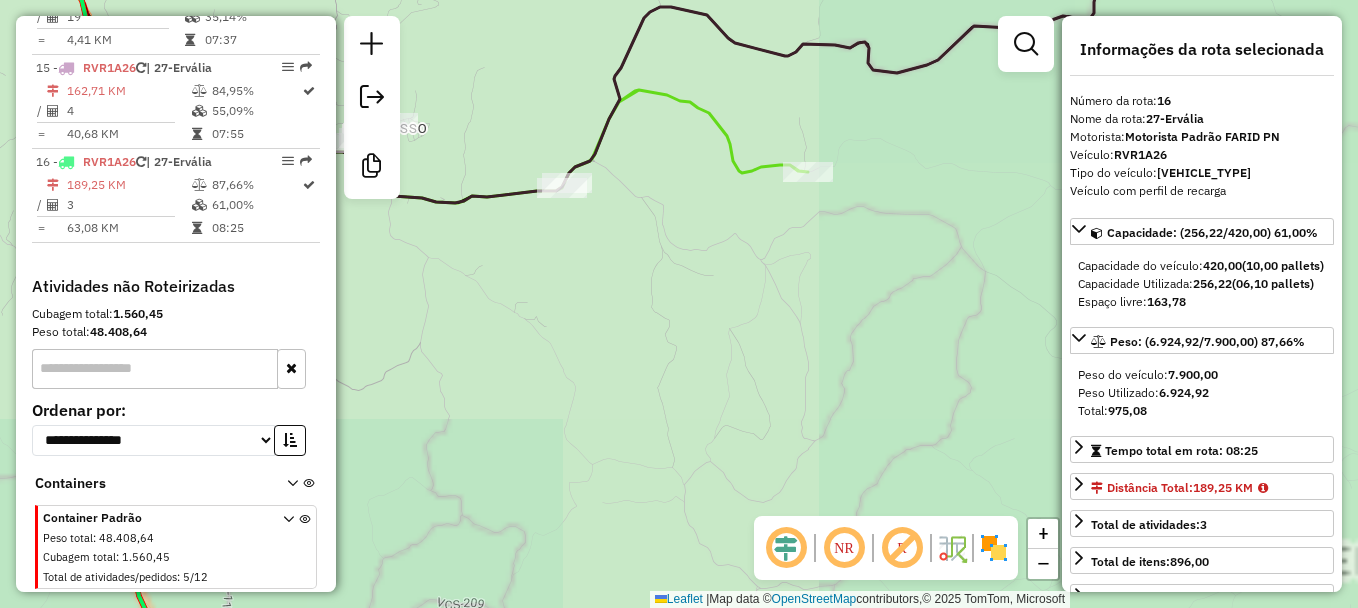 click 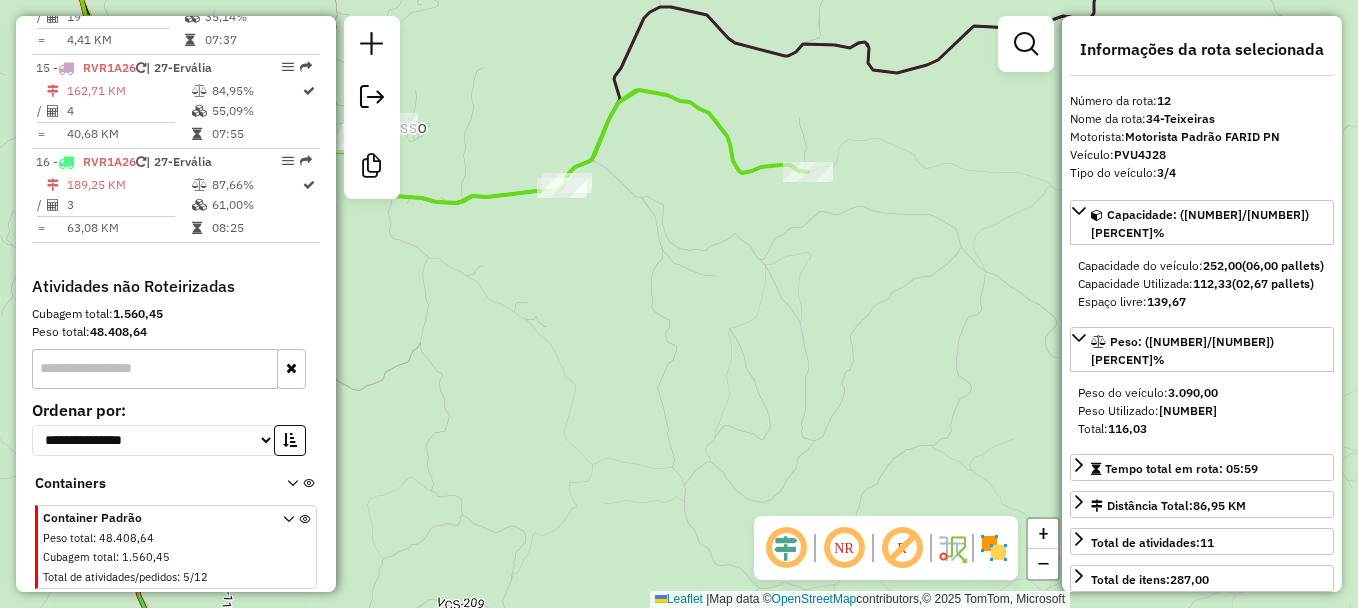 scroll, scrollTop: 1930, scrollLeft: 0, axis: vertical 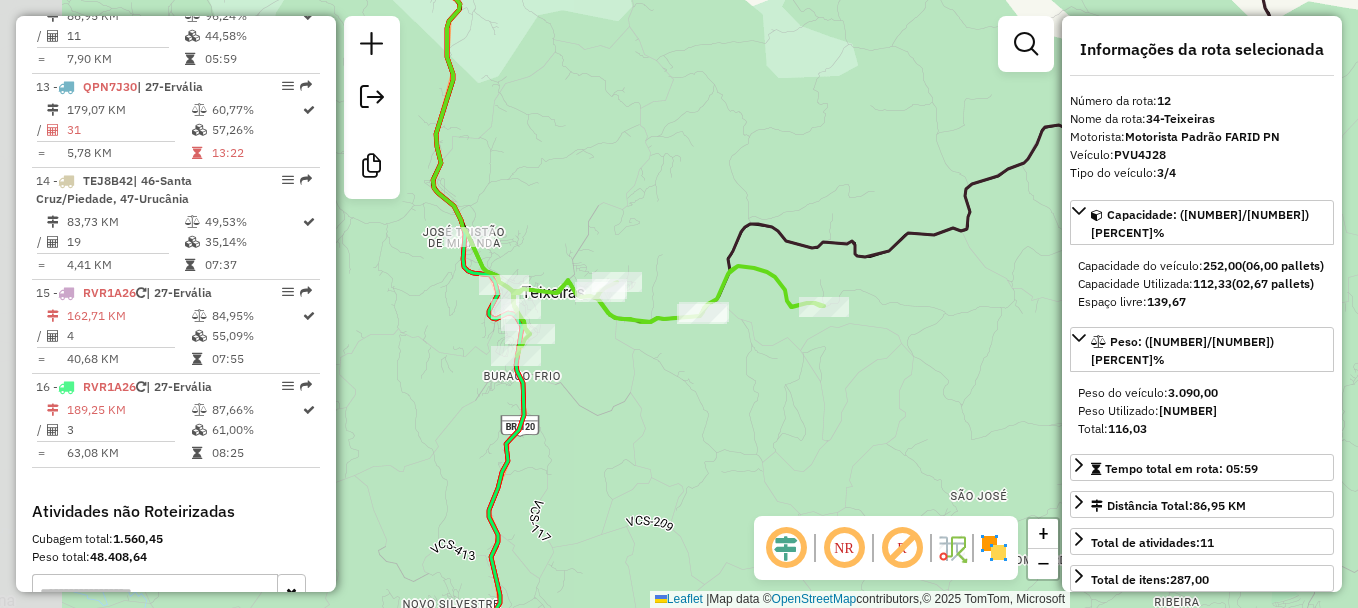 drag, startPoint x: 463, startPoint y: 349, endPoint x: 654, endPoint y: 397, distance: 196.93907 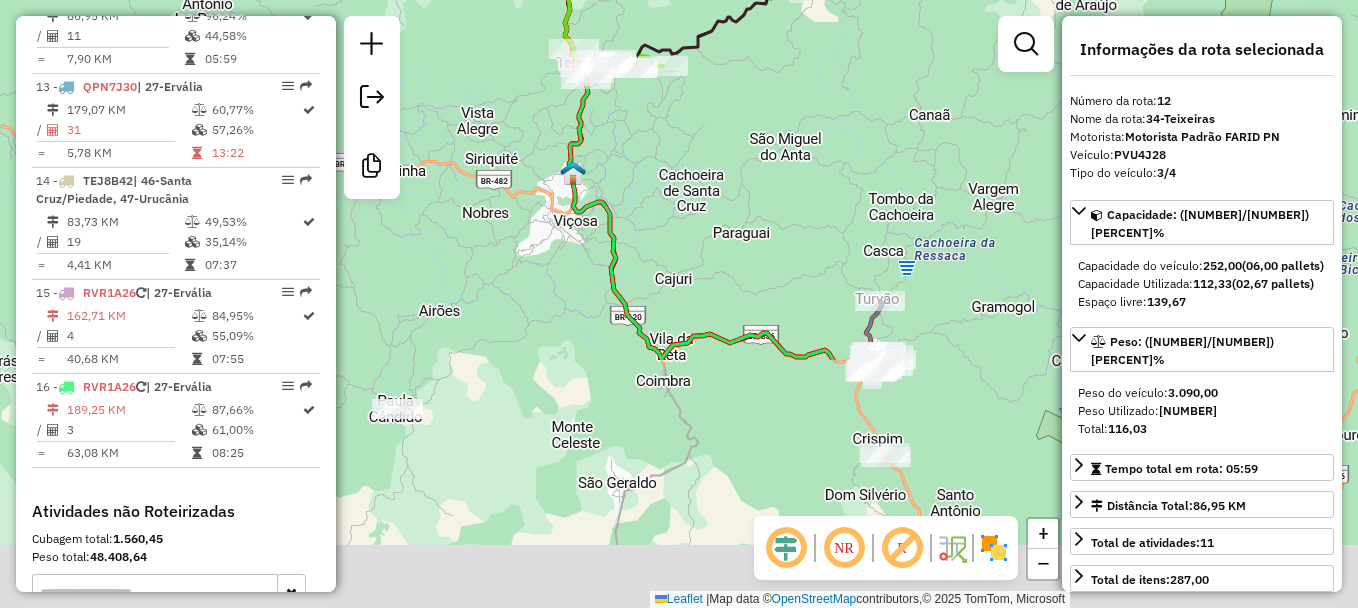 drag, startPoint x: 718, startPoint y: 453, endPoint x: 684, endPoint y: 77, distance: 377.53412 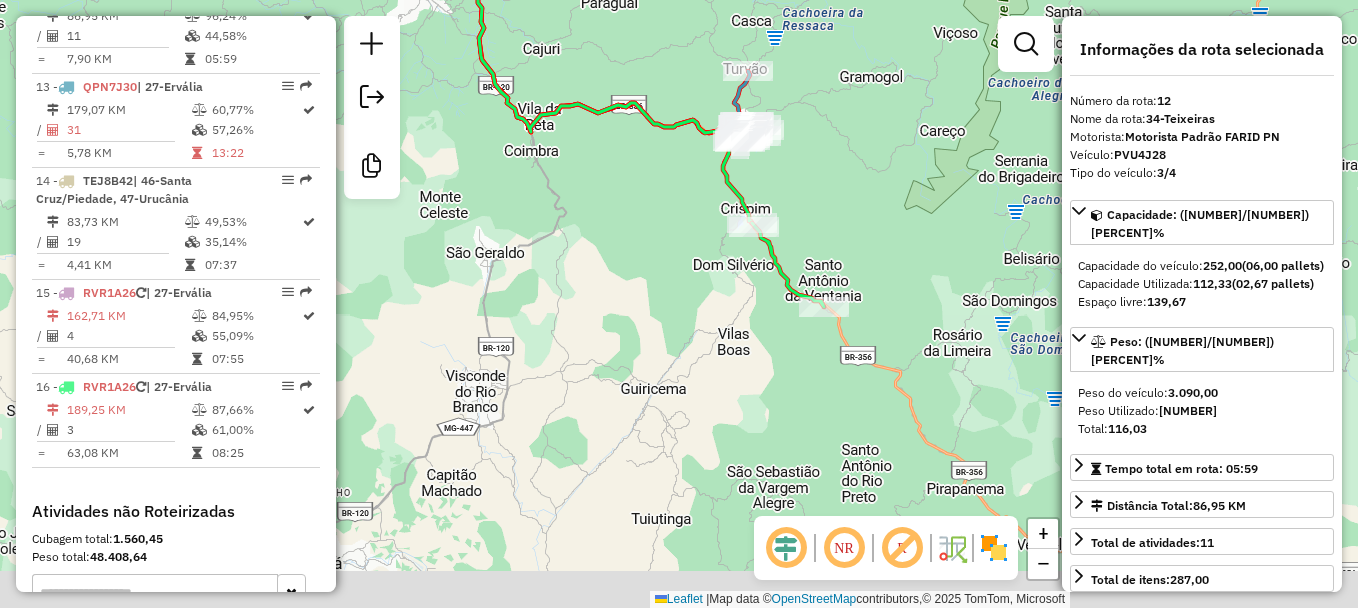 drag, startPoint x: 705, startPoint y: 319, endPoint x: 557, endPoint y: 145, distance: 228.42941 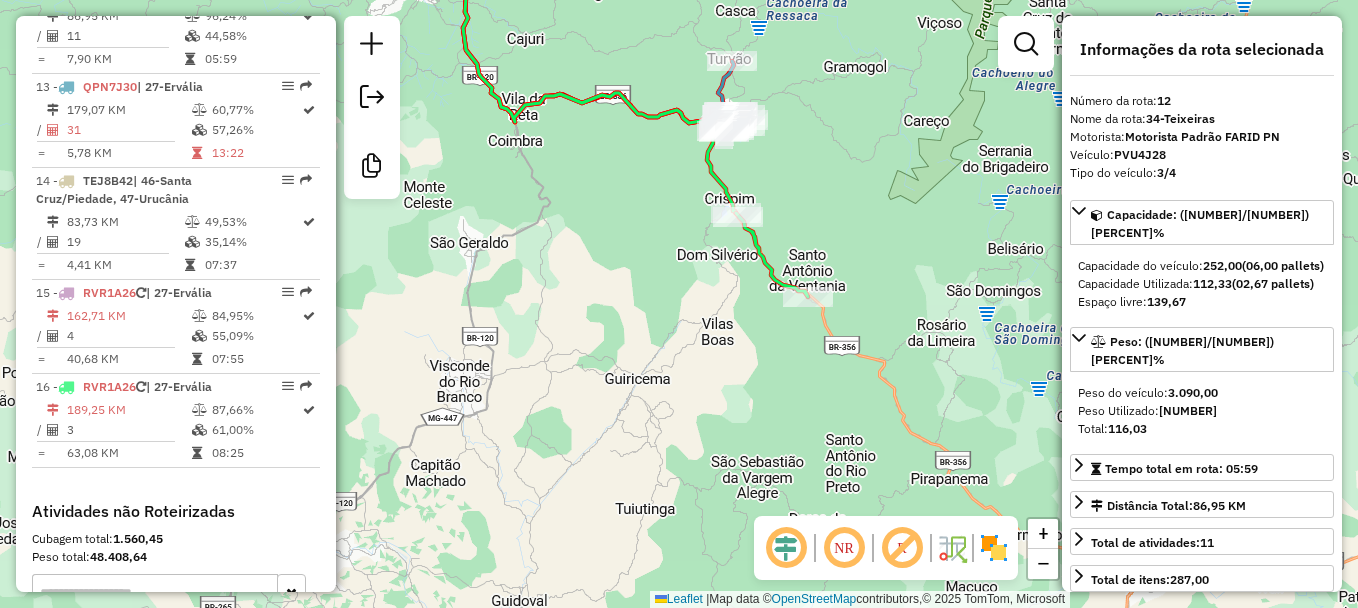 click 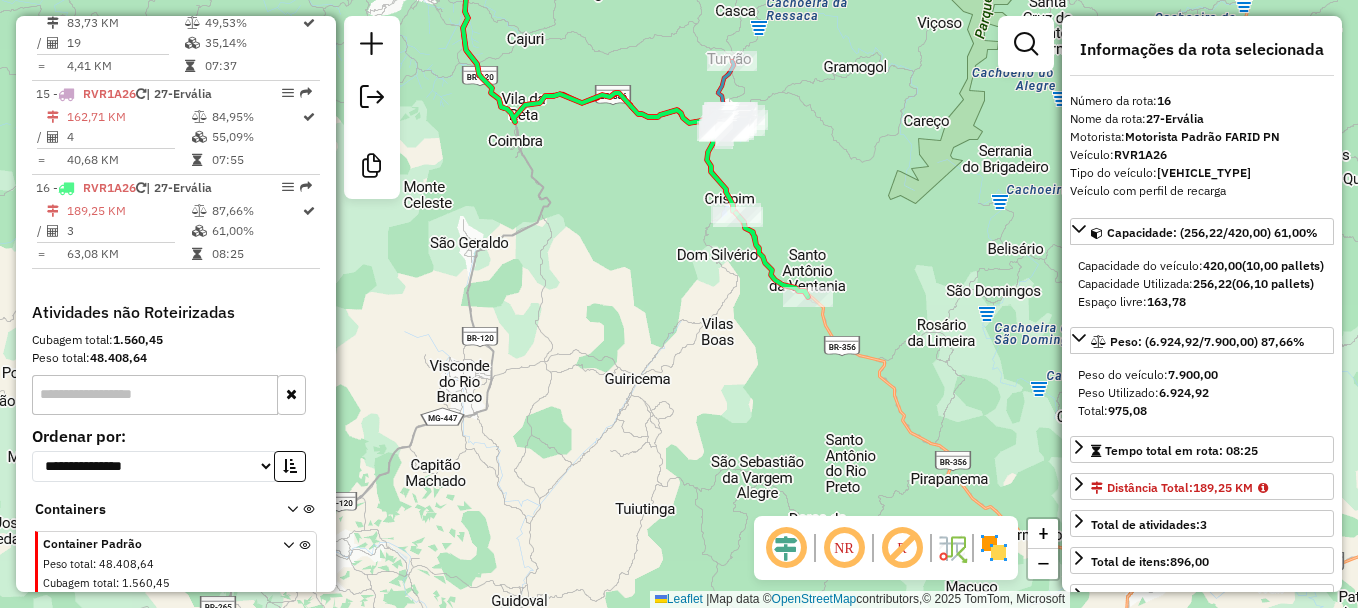 scroll, scrollTop: 2191, scrollLeft: 0, axis: vertical 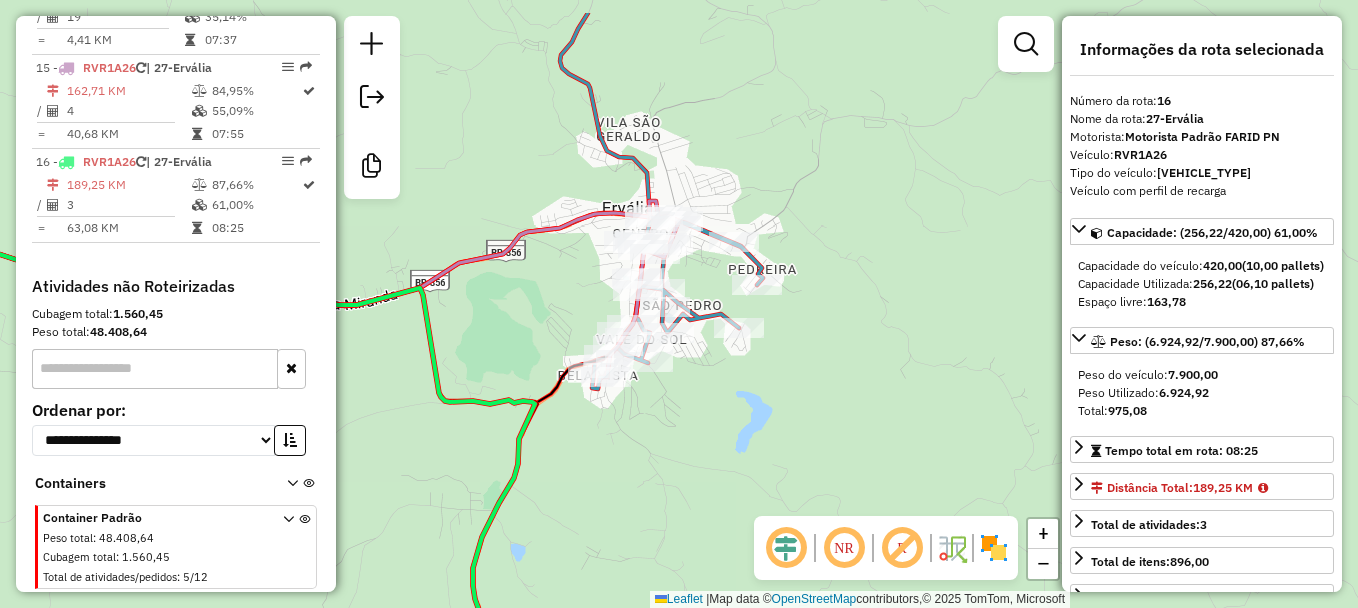 drag, startPoint x: 482, startPoint y: 225, endPoint x: 624, endPoint y: 363, distance: 198.0101 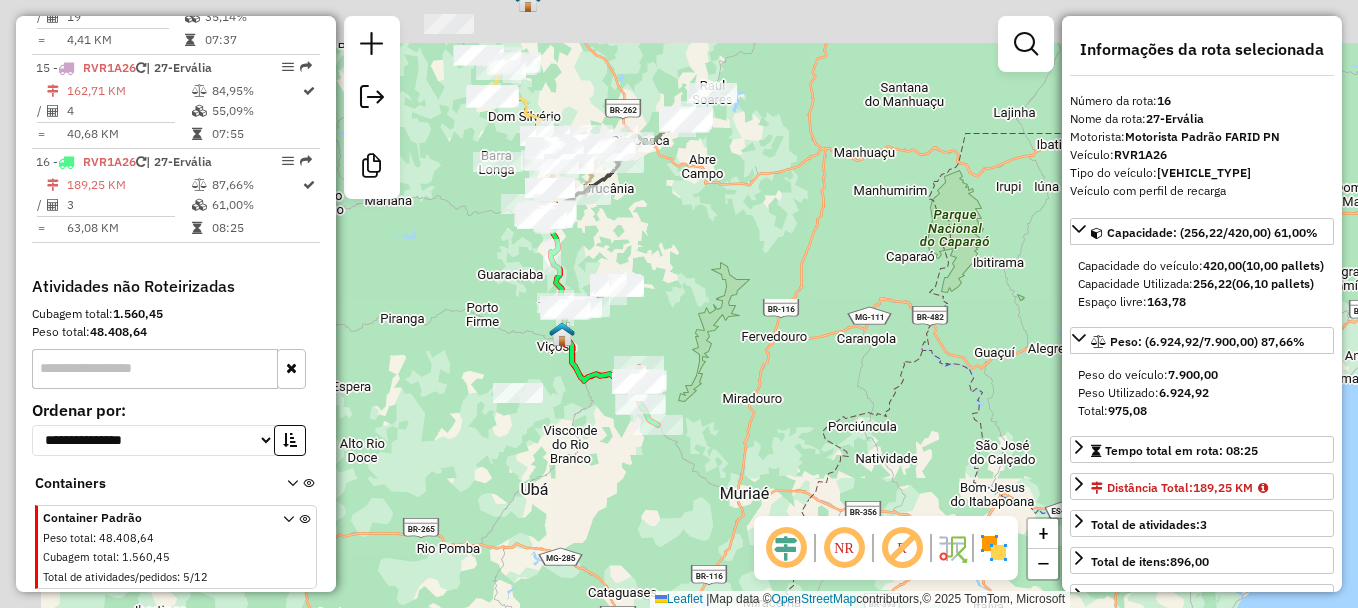 drag, startPoint x: 524, startPoint y: 236, endPoint x: 612, endPoint y: 355, distance: 148.00337 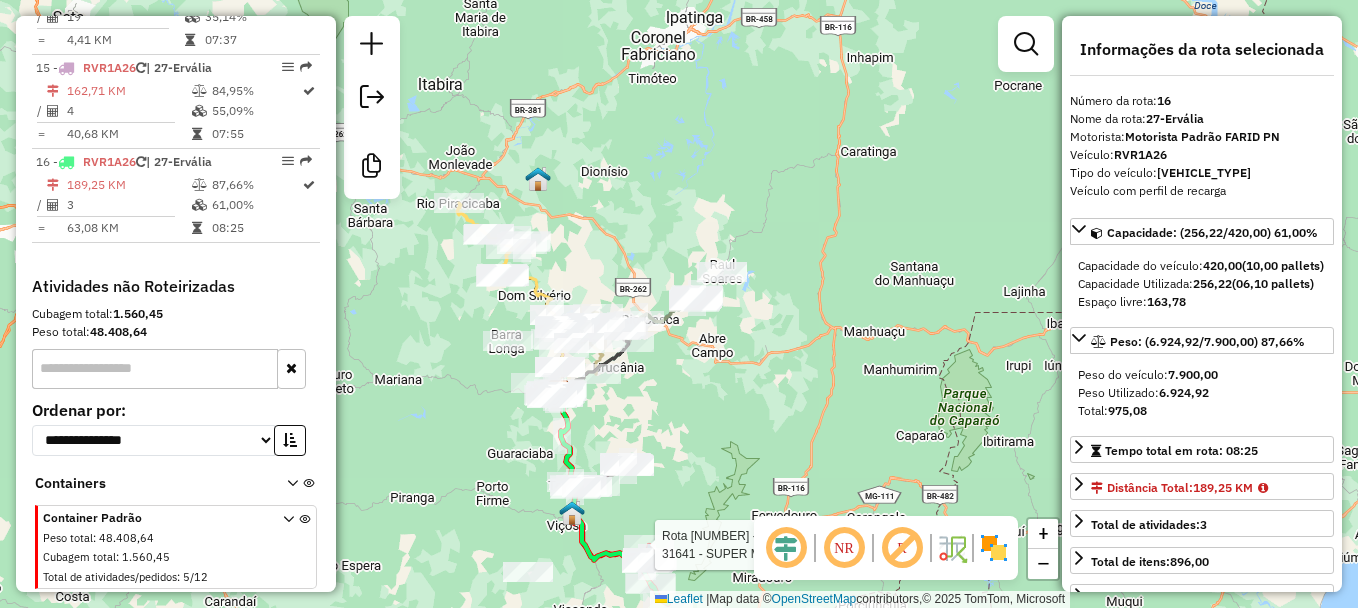 drag, startPoint x: 573, startPoint y: 83, endPoint x: 583, endPoint y: 265, distance: 182.27452 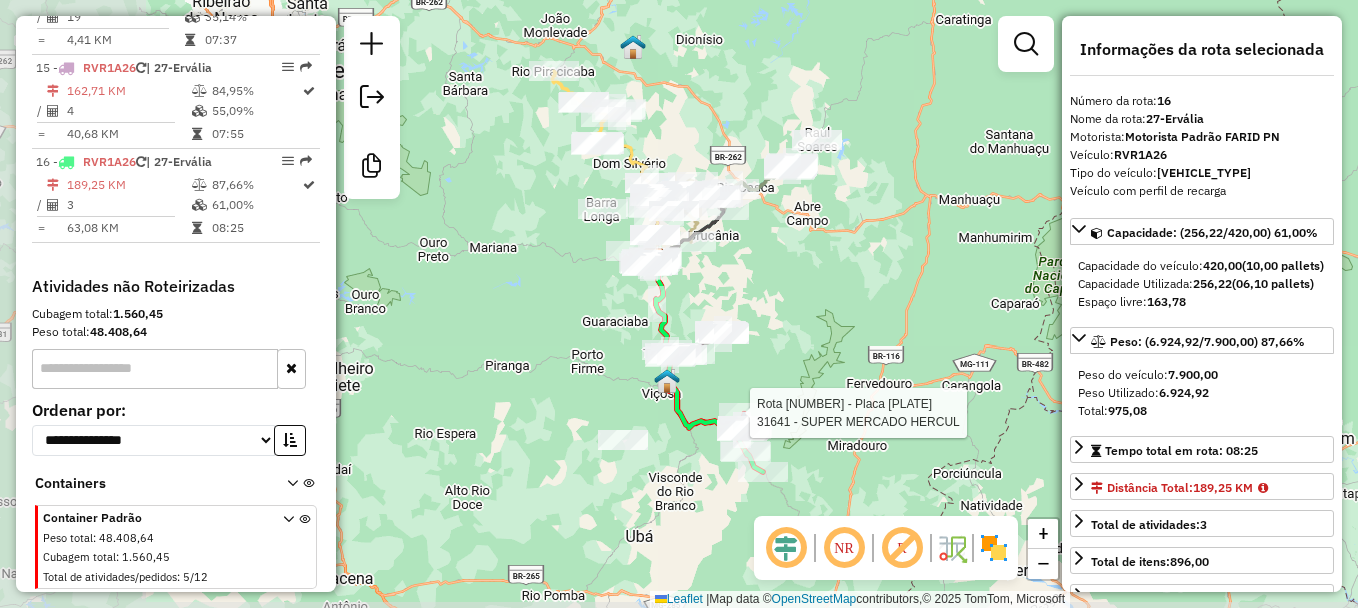 drag, startPoint x: 665, startPoint y: 302, endPoint x: 860, endPoint y: 290, distance: 195.36888 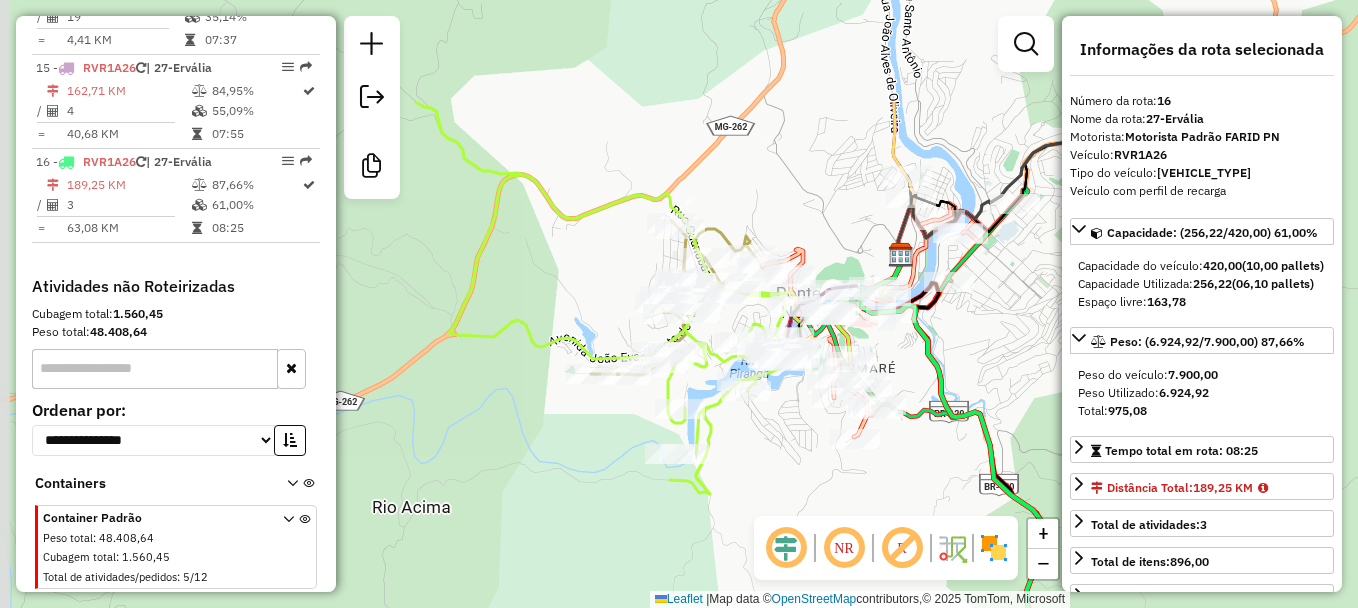 drag, startPoint x: 727, startPoint y: 35, endPoint x: 821, endPoint y: 198, distance: 188.16217 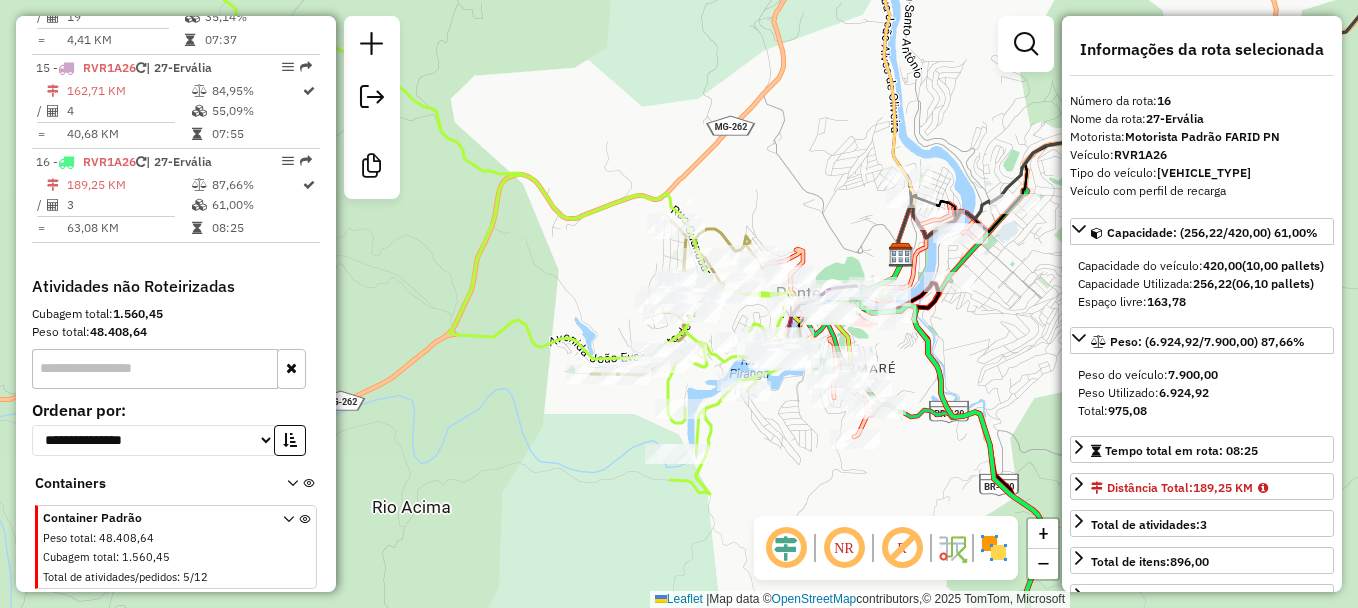 click 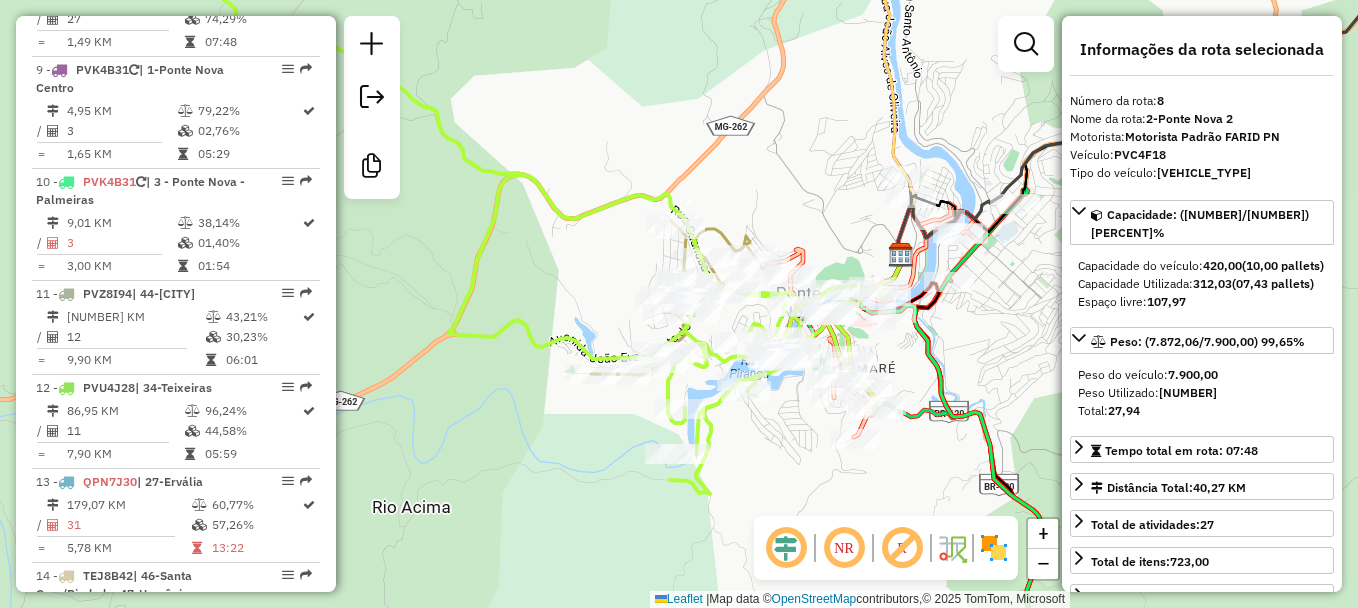scroll, scrollTop: 1500, scrollLeft: 0, axis: vertical 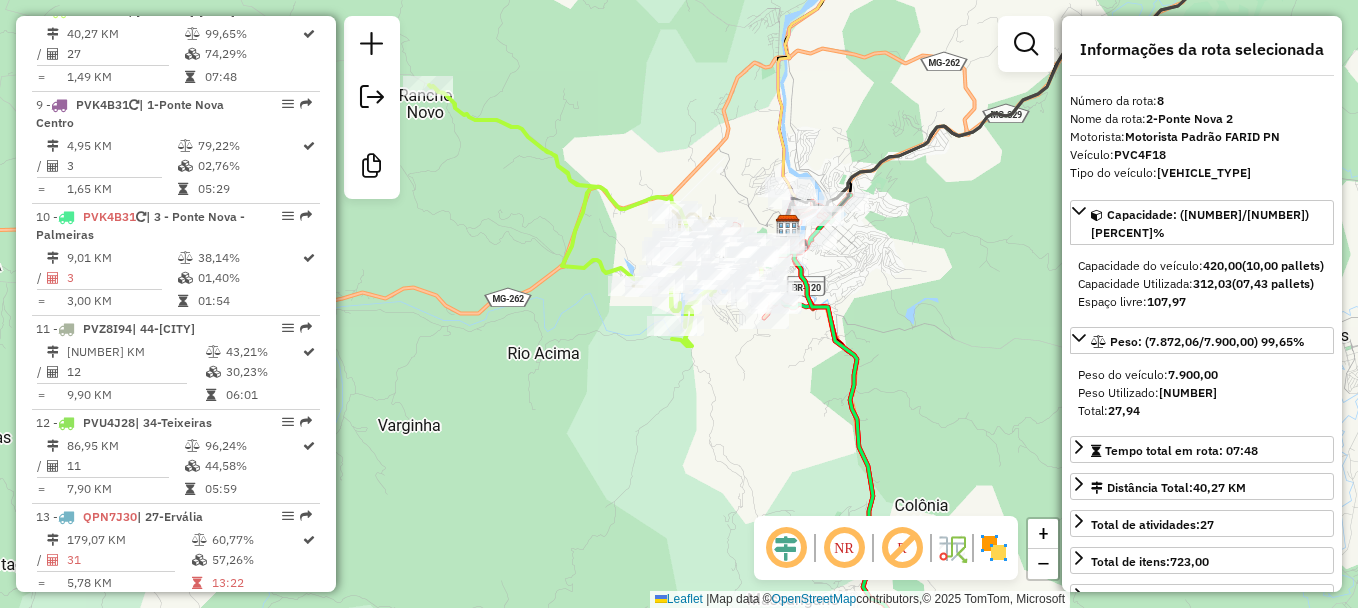 drag, startPoint x: 633, startPoint y: 78, endPoint x: 680, endPoint y: 111, distance: 57.428215 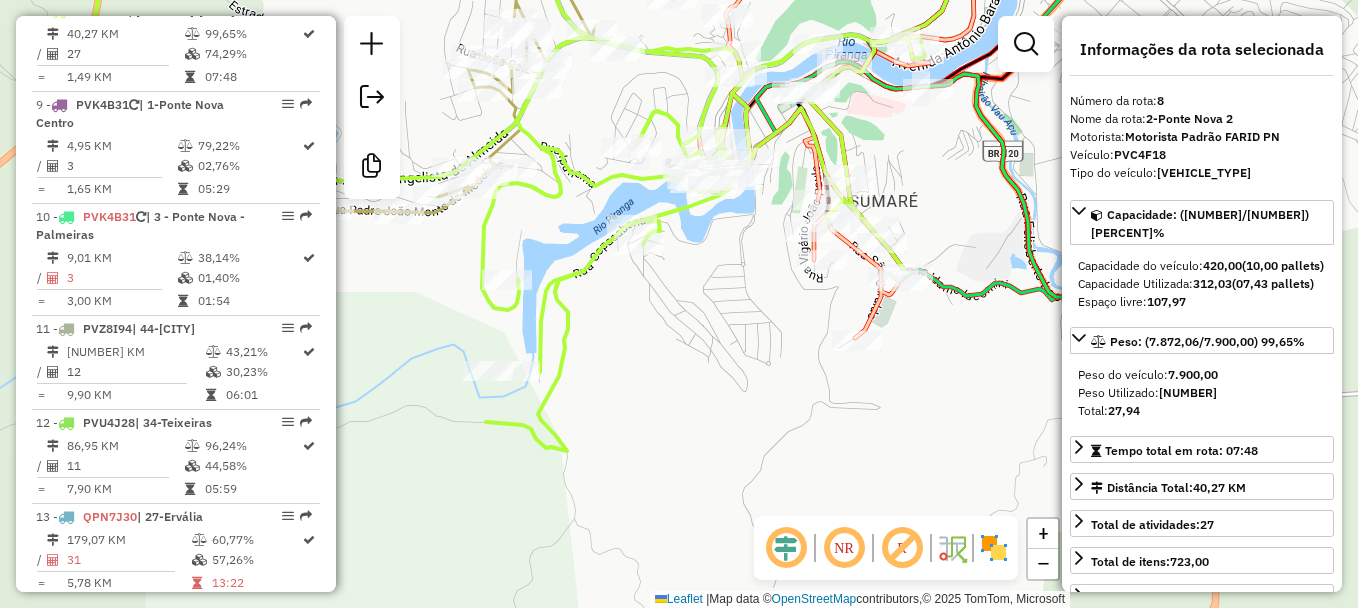 drag, startPoint x: 877, startPoint y: 418, endPoint x: 710, endPoint y: 281, distance: 216.00462 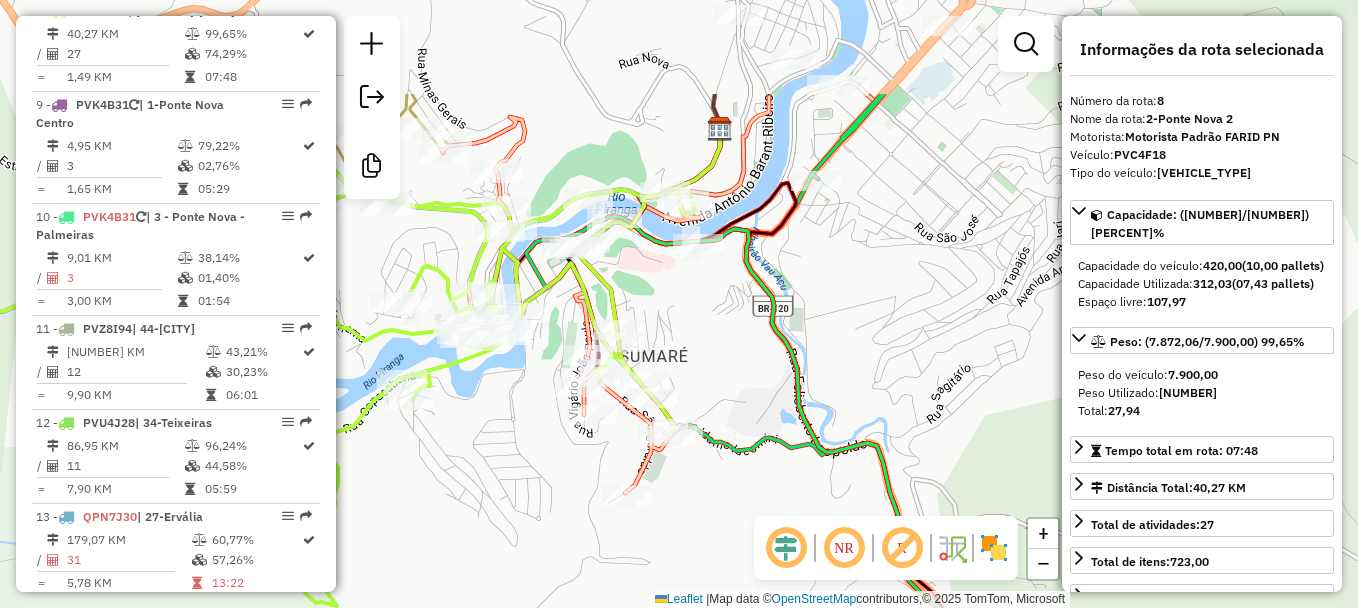 drag, startPoint x: 778, startPoint y: 288, endPoint x: 548, endPoint y: 443, distance: 277.35358 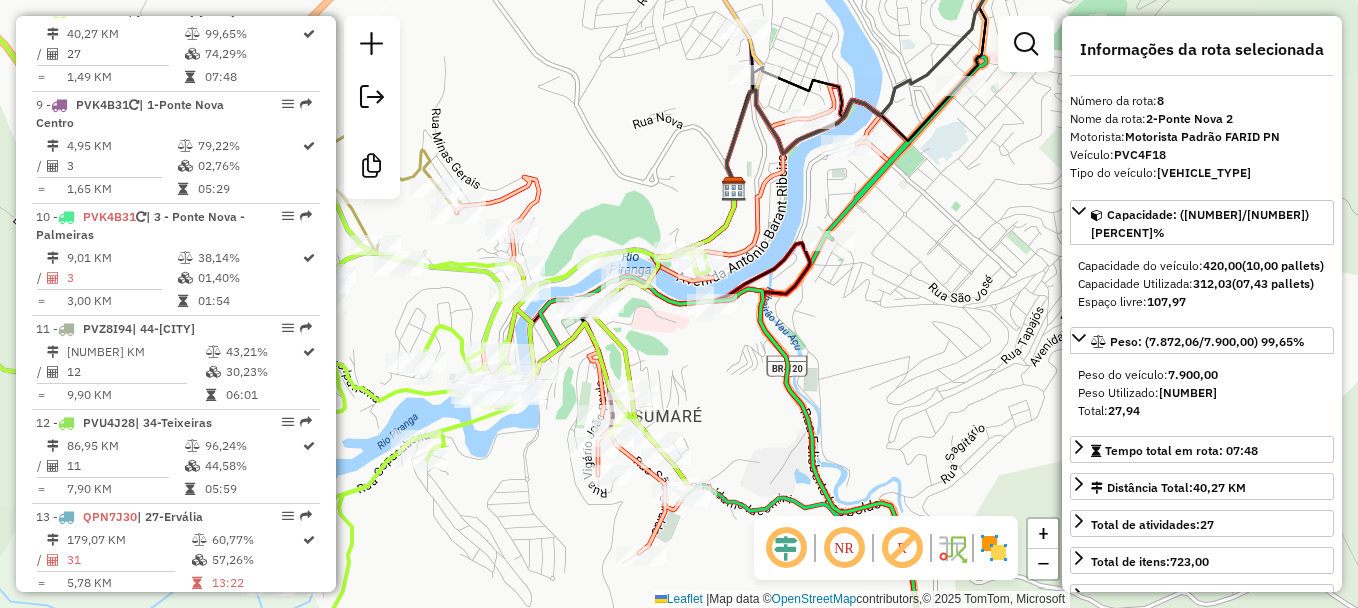 drag, startPoint x: 818, startPoint y: 131, endPoint x: 815, endPoint y: 211, distance: 80.05623 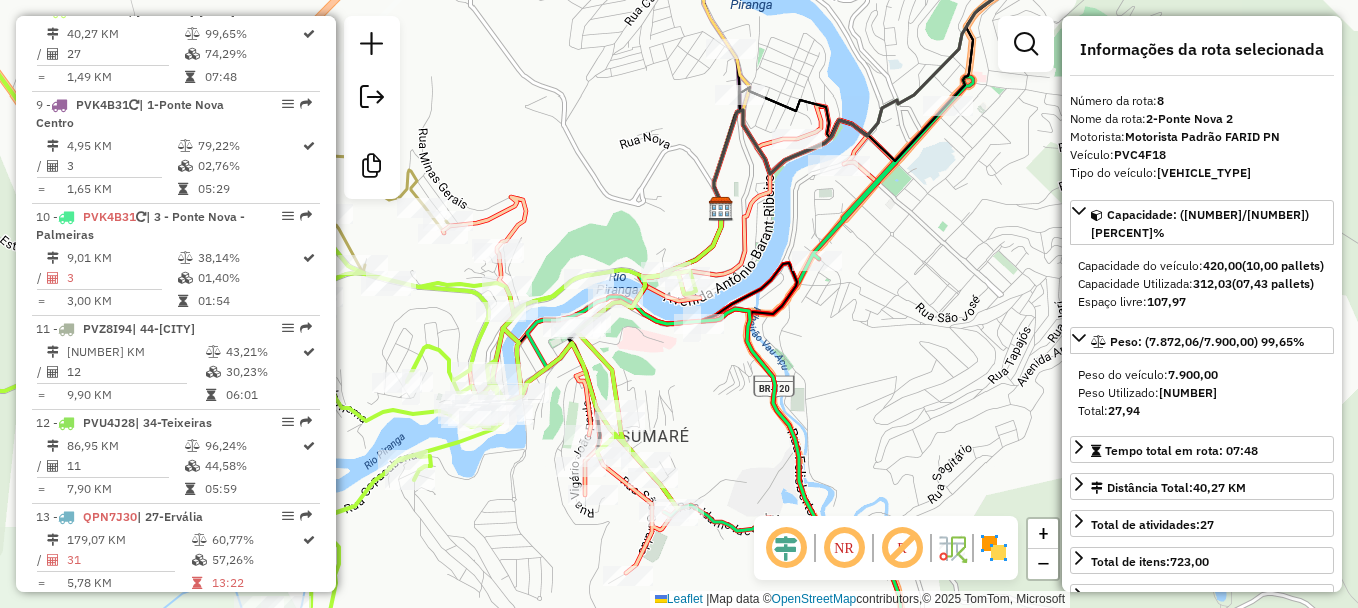 click 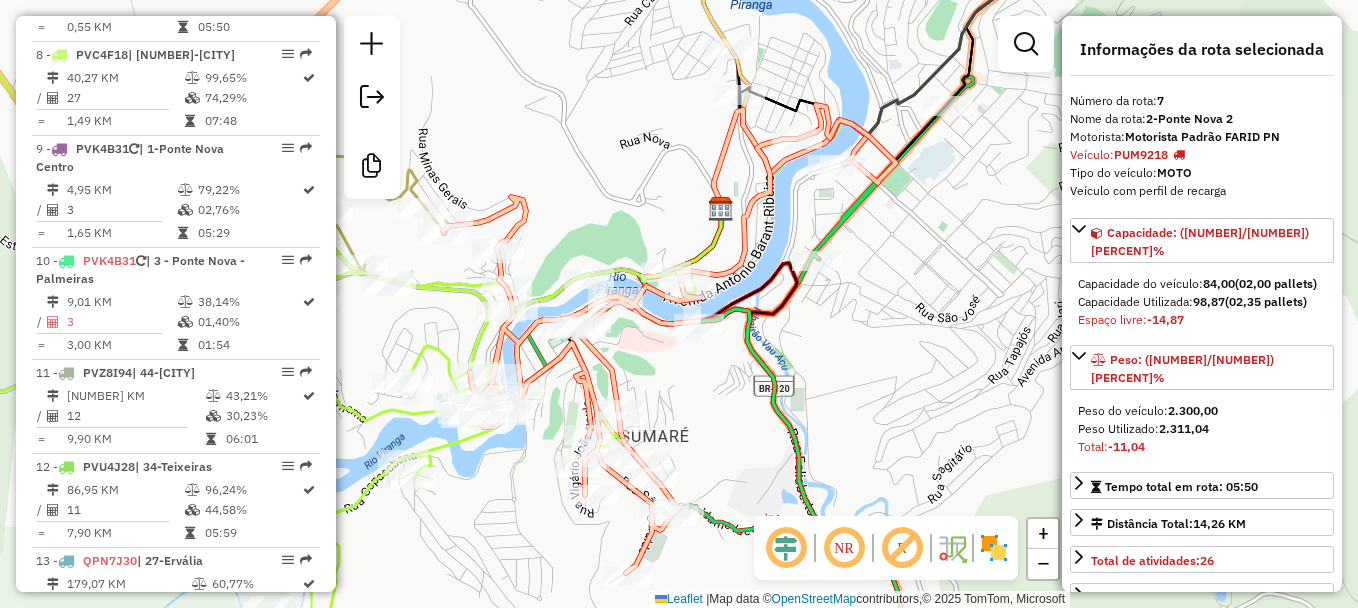 scroll, scrollTop: 1406, scrollLeft: 0, axis: vertical 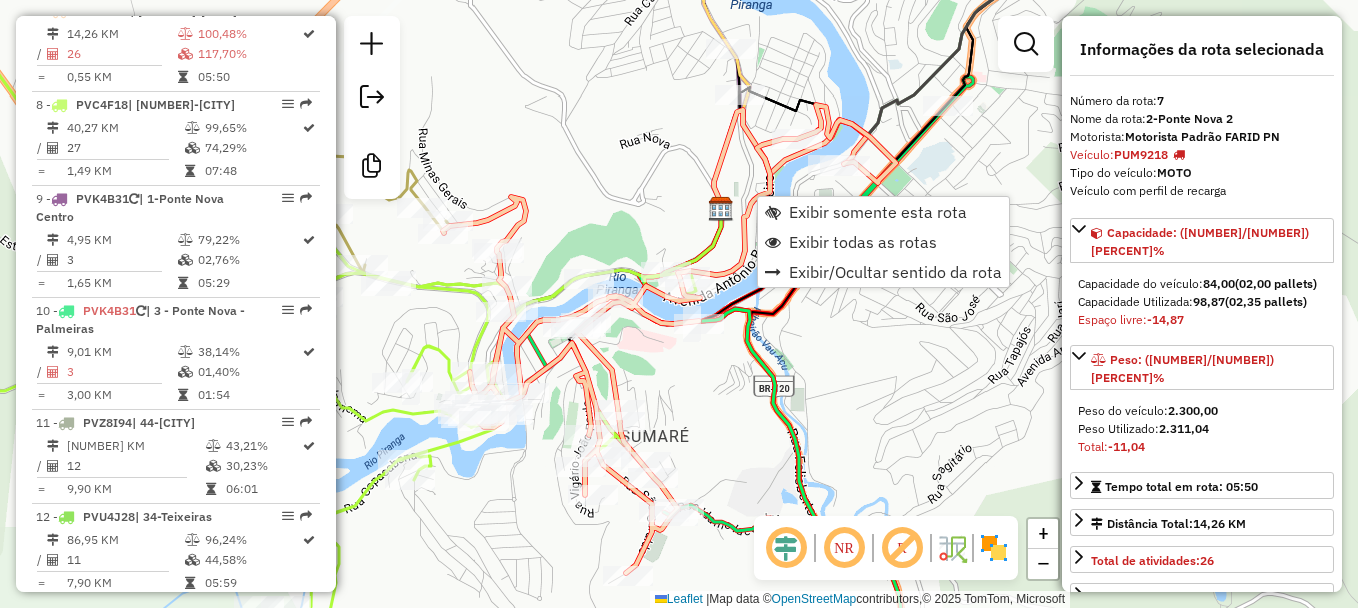 click 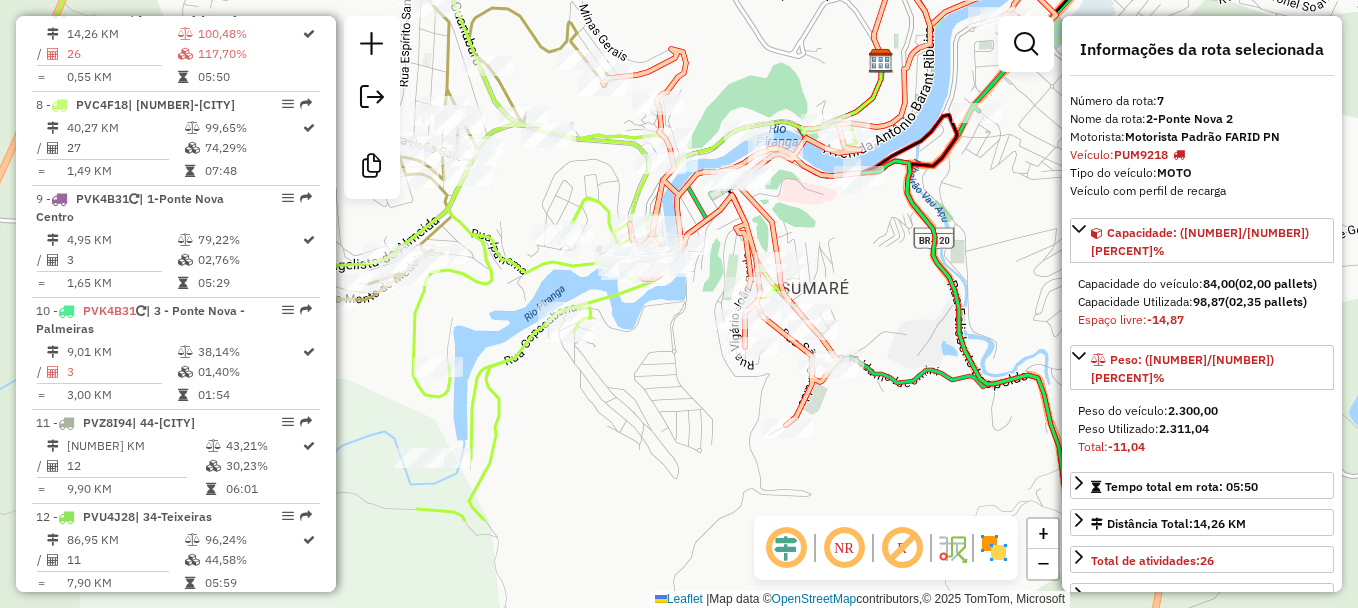 drag, startPoint x: 810, startPoint y: 326, endPoint x: 970, endPoint y: 178, distance: 217.95412 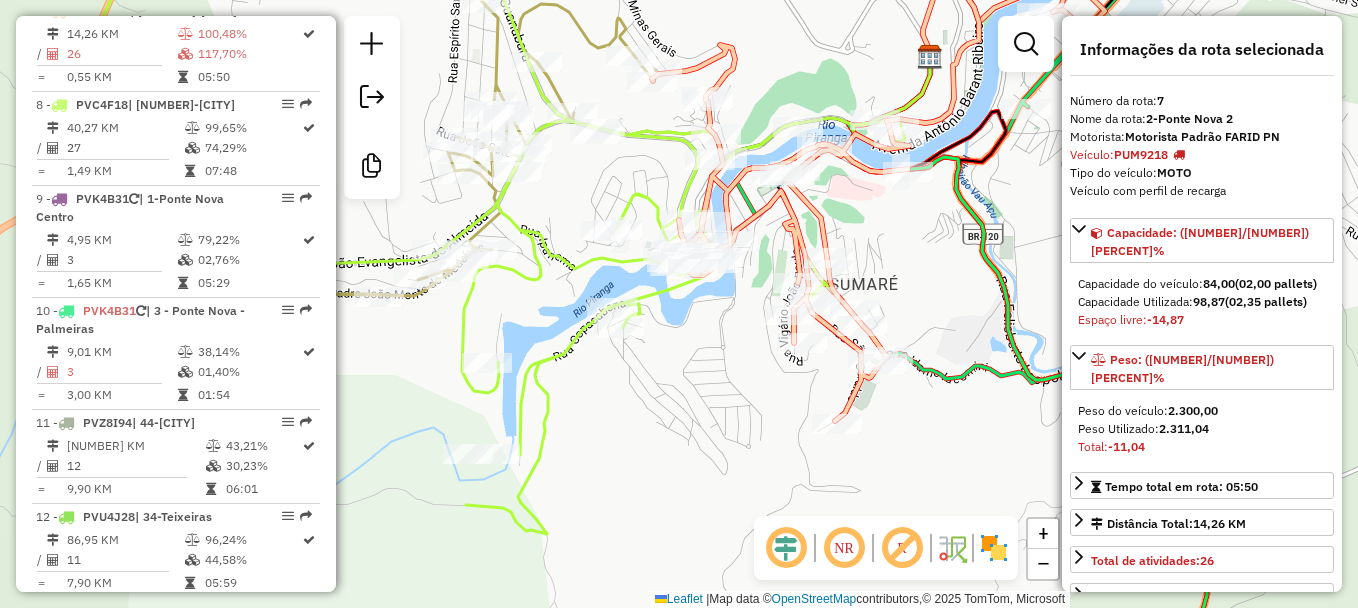drag, startPoint x: 758, startPoint y: 414, endPoint x: 721, endPoint y: 368, distance: 59.03389 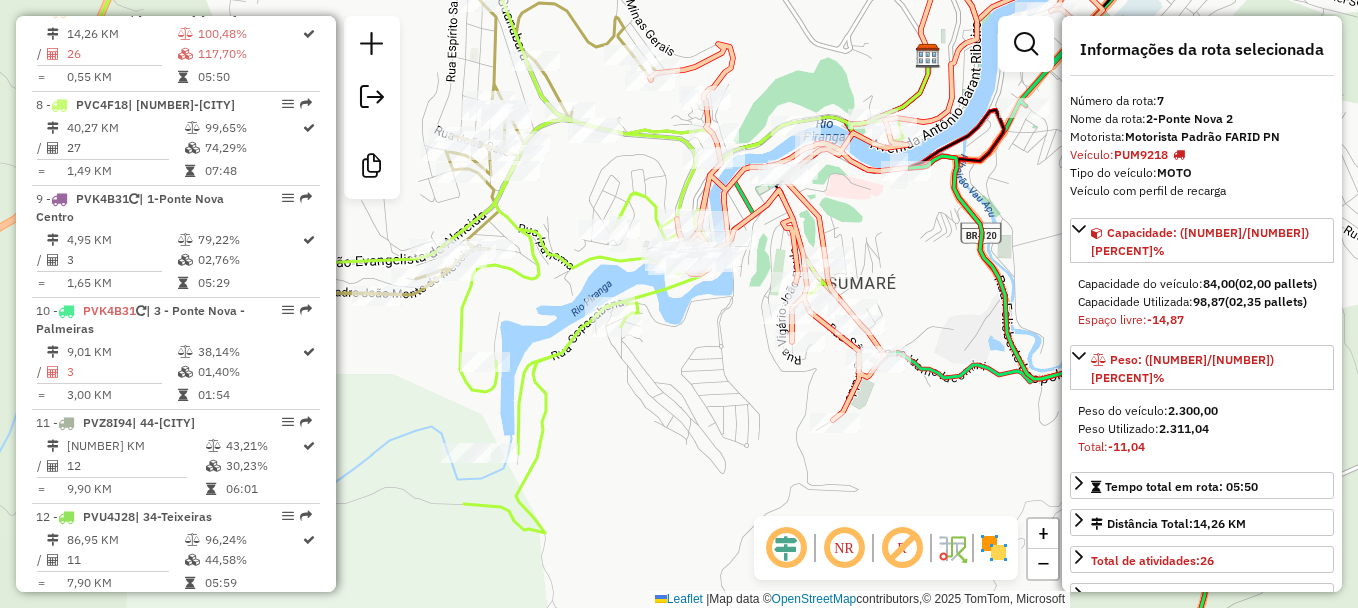 click 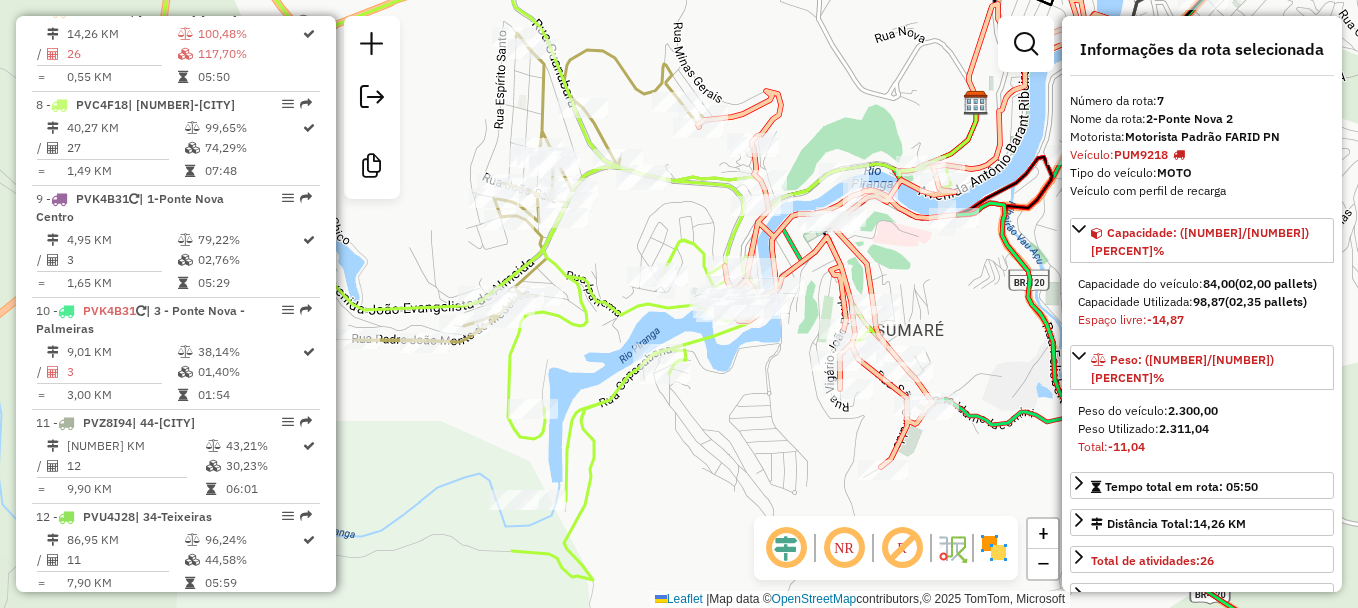 drag, startPoint x: 591, startPoint y: 421, endPoint x: 628, endPoint y: 461, distance: 54.48853 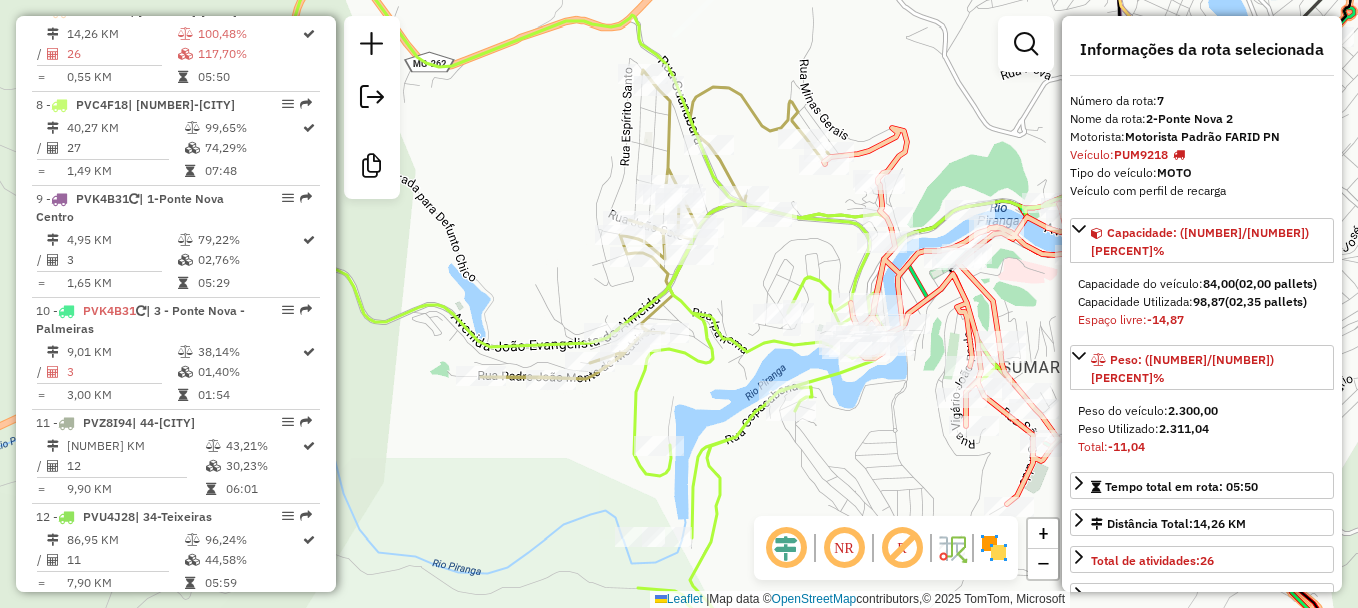 drag, startPoint x: 594, startPoint y: 351, endPoint x: 720, endPoint y: 388, distance: 131.32022 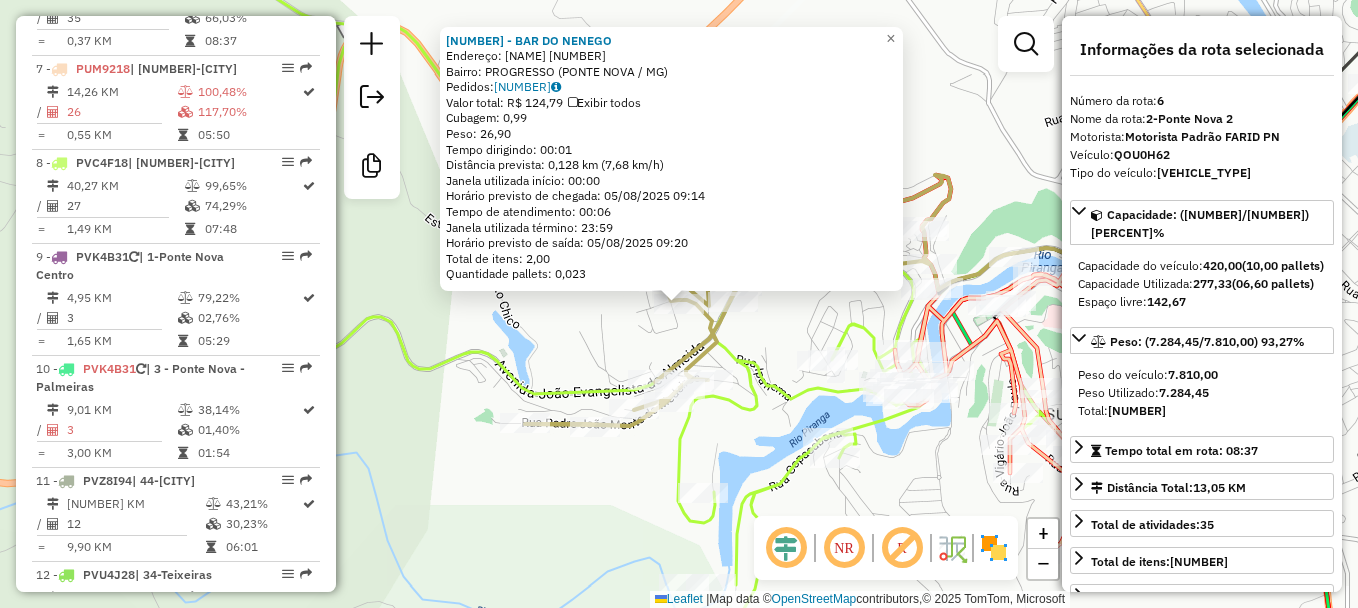 scroll, scrollTop: 1312, scrollLeft: 0, axis: vertical 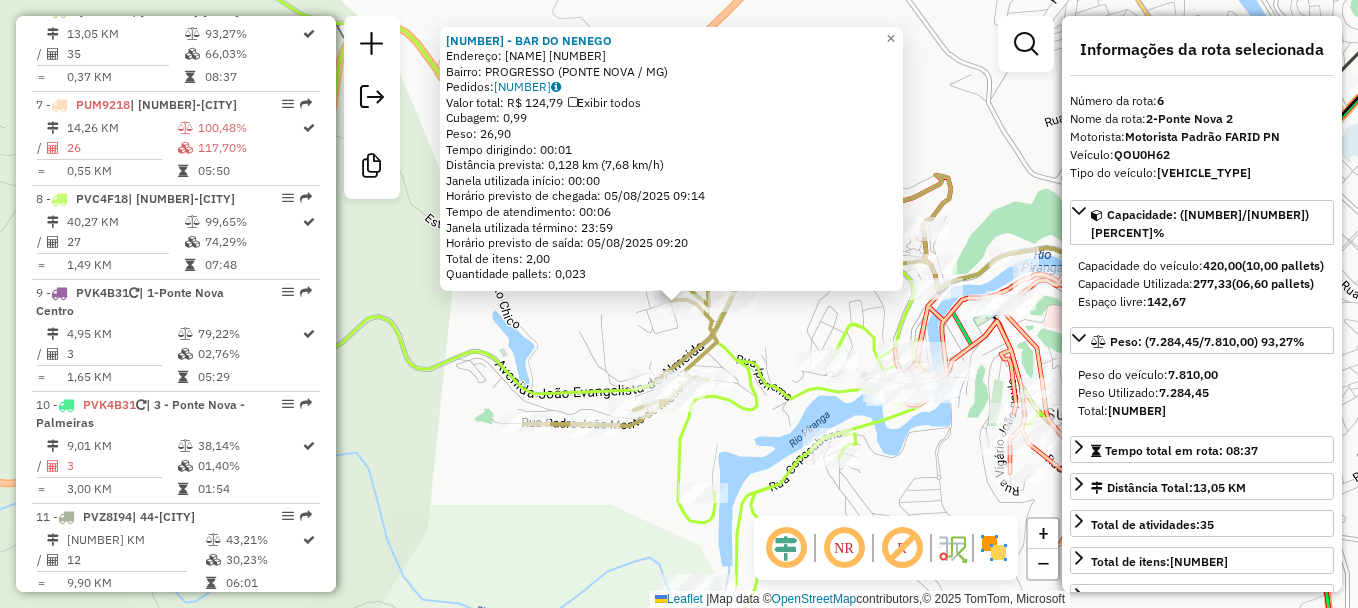 click on "[NUMBER] - [NAME]  Endereço:  [NAME] [NUMBER]   Bairro: [NAME] ([NAME] / [STATE])   Pedidos:  [NUMBER]   Valor total: [CURRENCY] [PRICE]   Exibir todos   Cubagem: [PRICE]  Peso: [PRICE]  Tempo dirigindo: [TIME]   Distância prevista: [DISTANCE] km ([SPEED] km/h)   Janela utilizada início: [TIME]   Horário previsto de chegada: [DATE] [TIME]   Tempo de atendimento: [TIME]   Janela utilizada término: [TIME]   Horário previsto de saída: [DATE] [TIME]   Total de itens: [PRICE]   Quantidade pallets: [PRICE]  × Janela de atendimento Grade de atendimento Capacidade Transportadoras Veículos Cliente Pedidos  Rotas Selecione os dias de semana para filtrar as janelas de atendimento  Seg   Ter   Qua   Qui   Sex   Sáb   Dom  Informe o período da janela de atendimento: De: Até:  Filtrar exatamente a janela do cliente  Considerar janela de atendimento padrão  Selecione os dias de semana para filtrar as grades de atendimento  Seg   Ter   Qua   Qui   Sex   Sáb   Dom   Considerar clientes sem dia de atendimento cadastrado +" 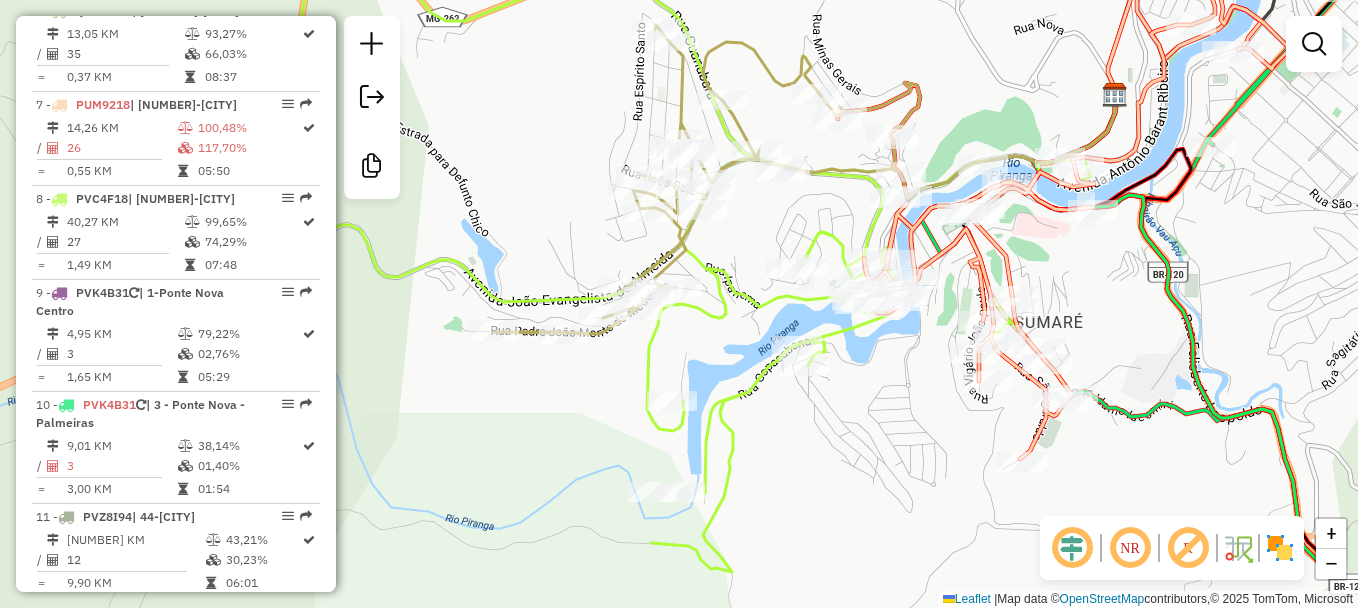 drag, startPoint x: 721, startPoint y: 430, endPoint x: 690, endPoint y: 338, distance: 97.082436 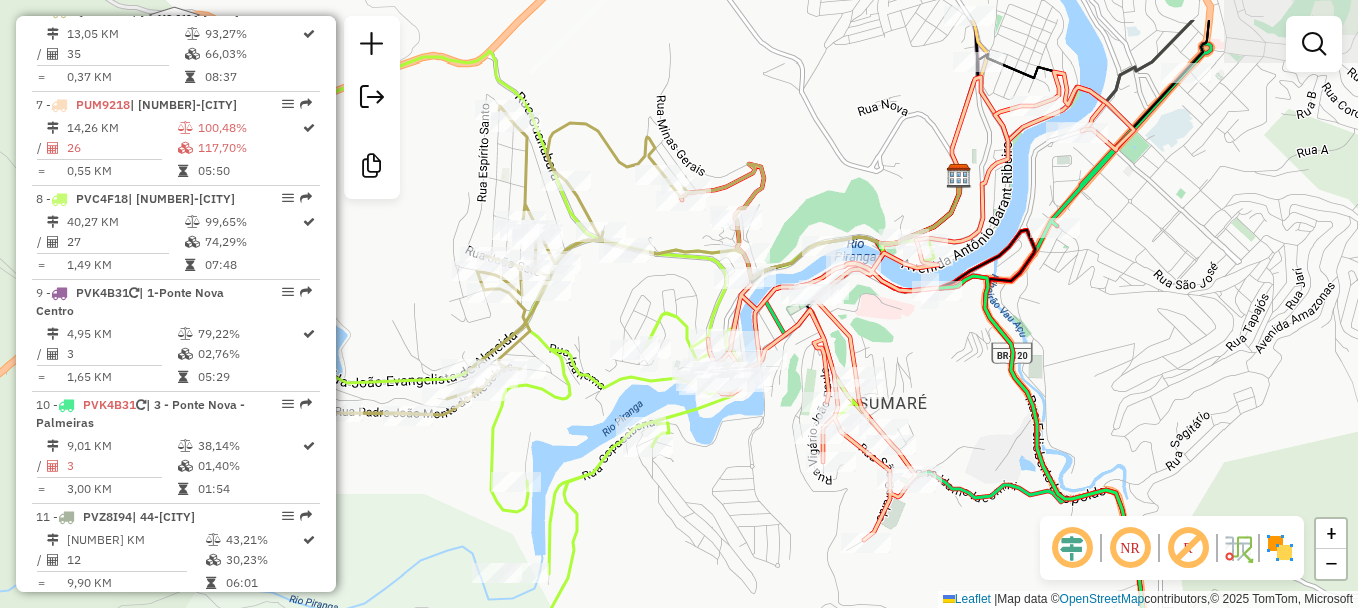 drag, startPoint x: 797, startPoint y: 218, endPoint x: 631, endPoint y: 300, distance: 185.14859 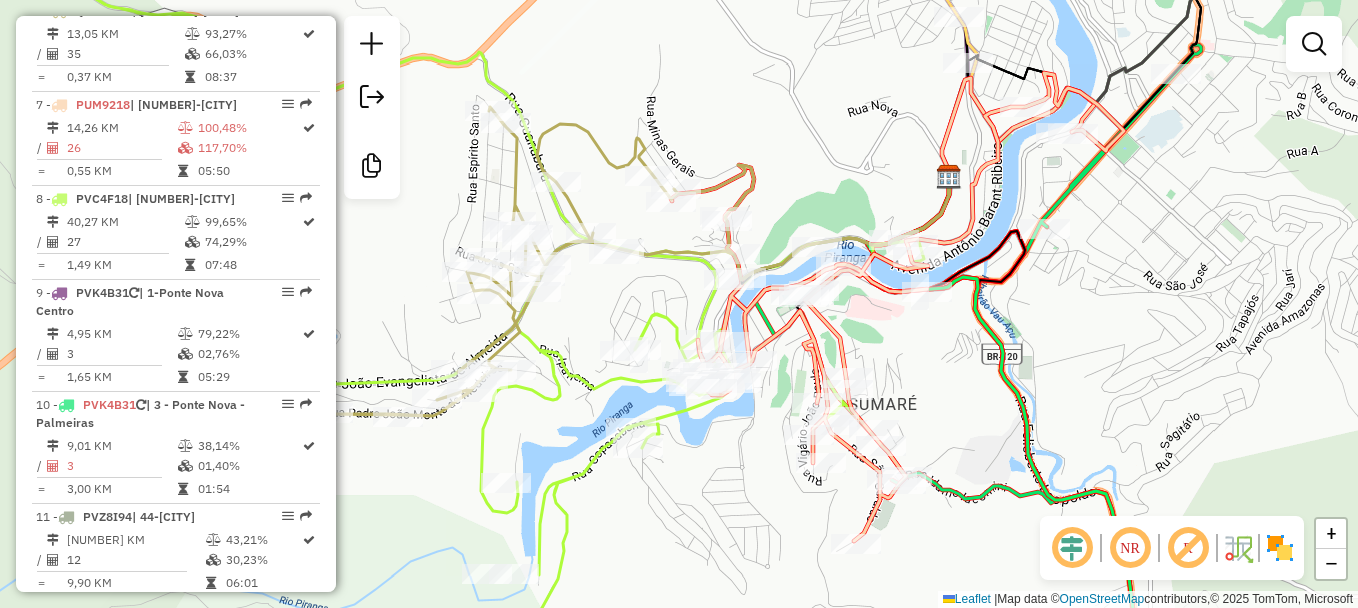 click 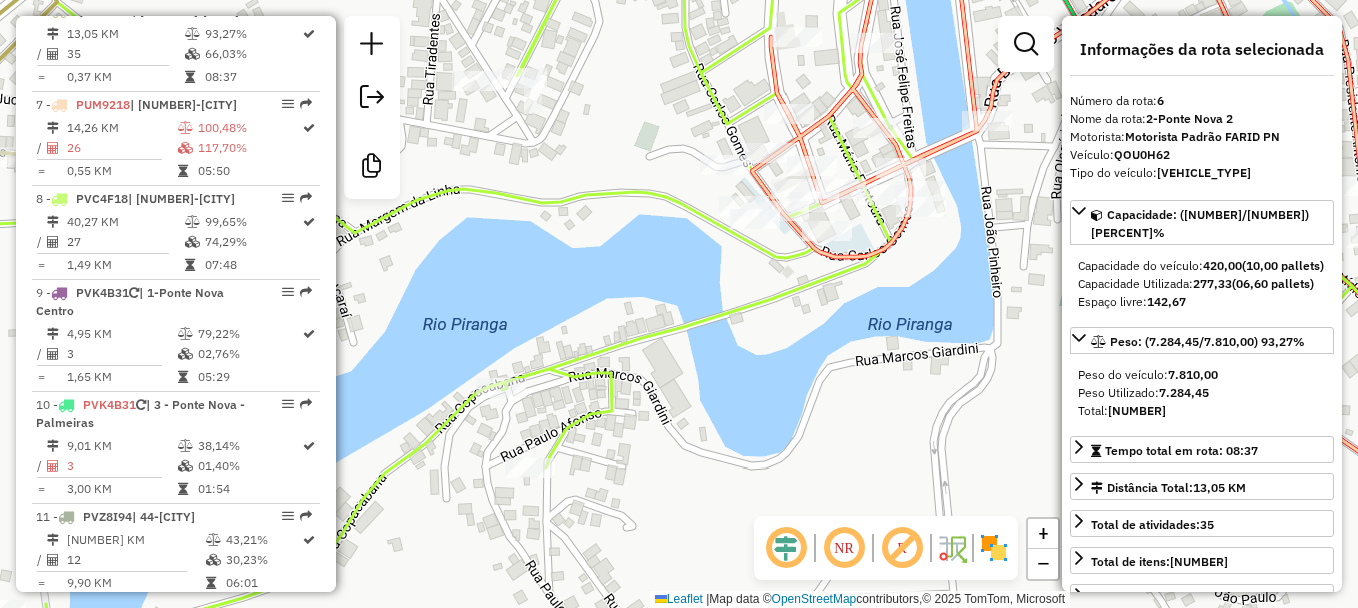click 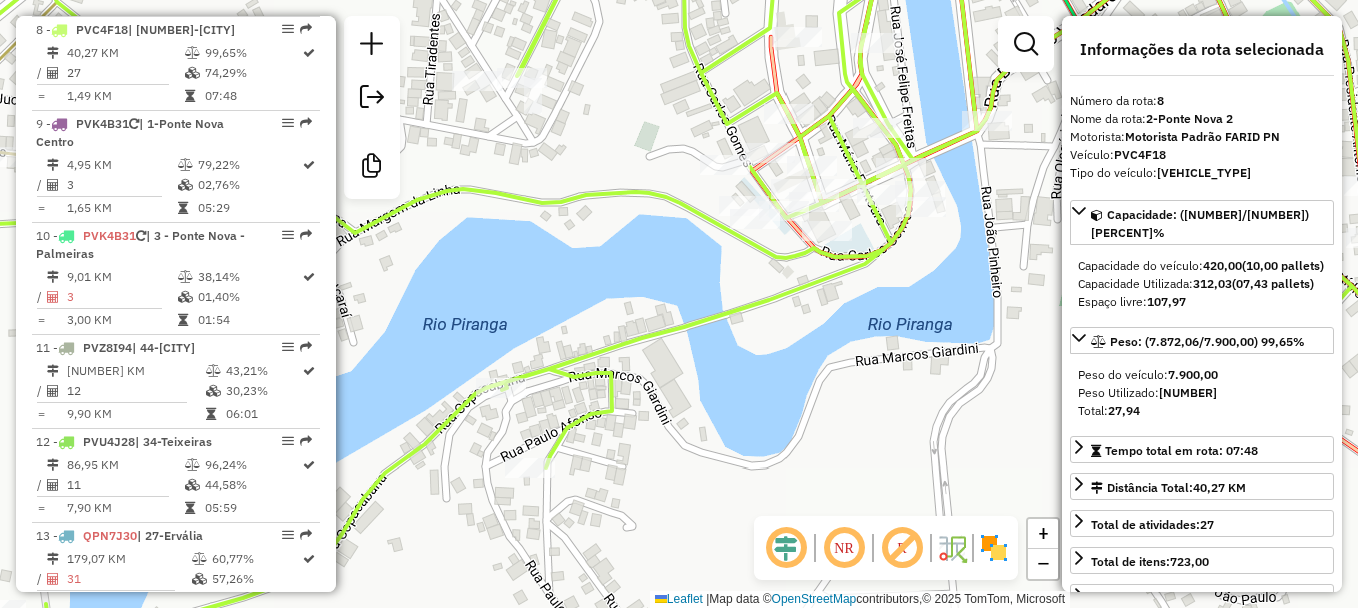 scroll, scrollTop: 1500, scrollLeft: 0, axis: vertical 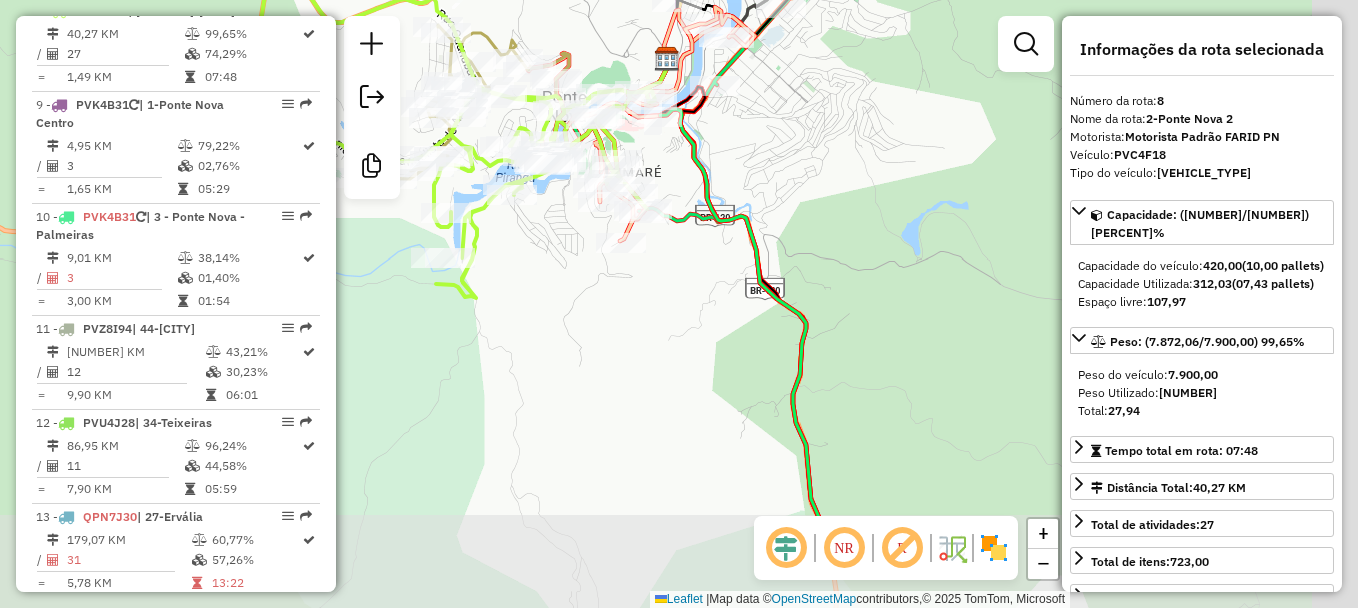 drag, startPoint x: 968, startPoint y: 272, endPoint x: 704, endPoint y: 137, distance: 296.51474 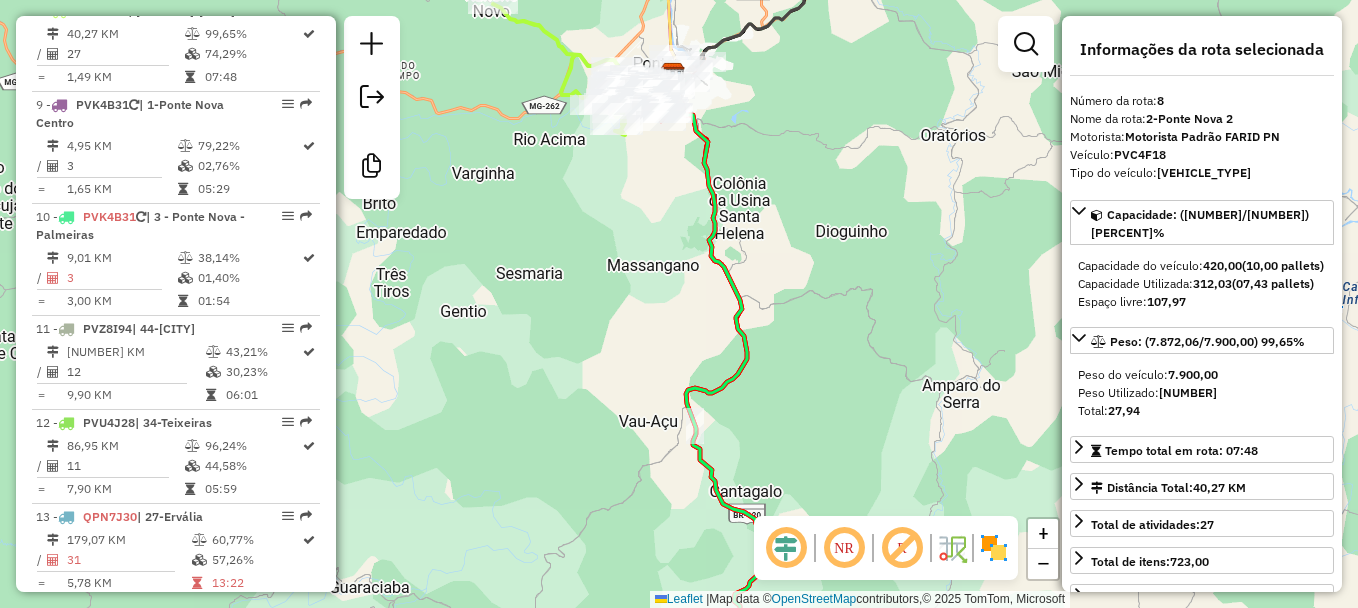 drag, startPoint x: 830, startPoint y: 389, endPoint x: 717, endPoint y: 80, distance: 329.01367 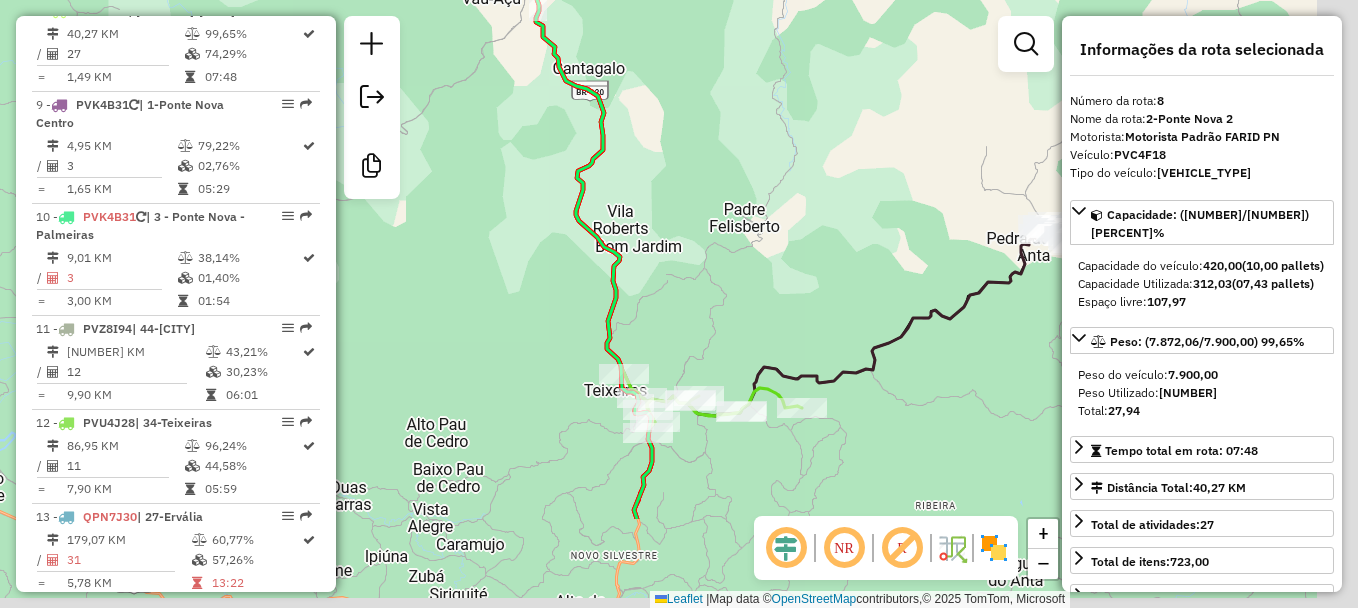 drag, startPoint x: 749, startPoint y: 359, endPoint x: 683, endPoint y: 183, distance: 187.96808 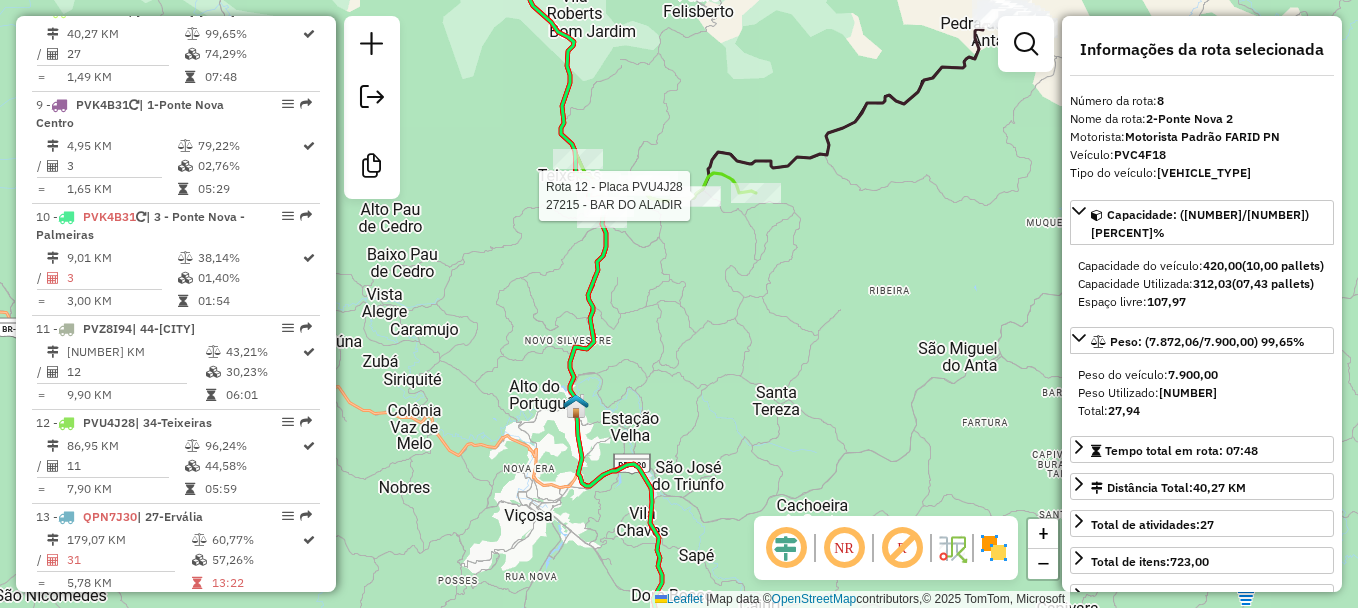 drag, startPoint x: 933, startPoint y: 280, endPoint x: 882, endPoint y: 283, distance: 51.088158 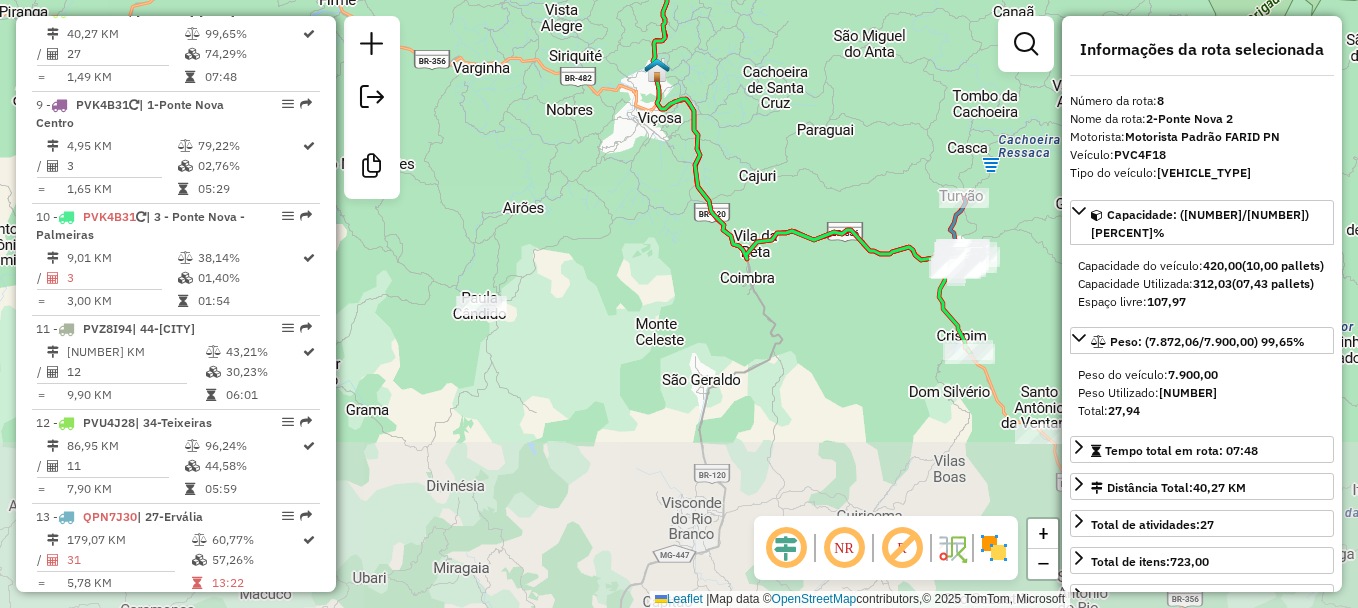 drag, startPoint x: 742, startPoint y: 445, endPoint x: 737, endPoint y: 130, distance: 315.03967 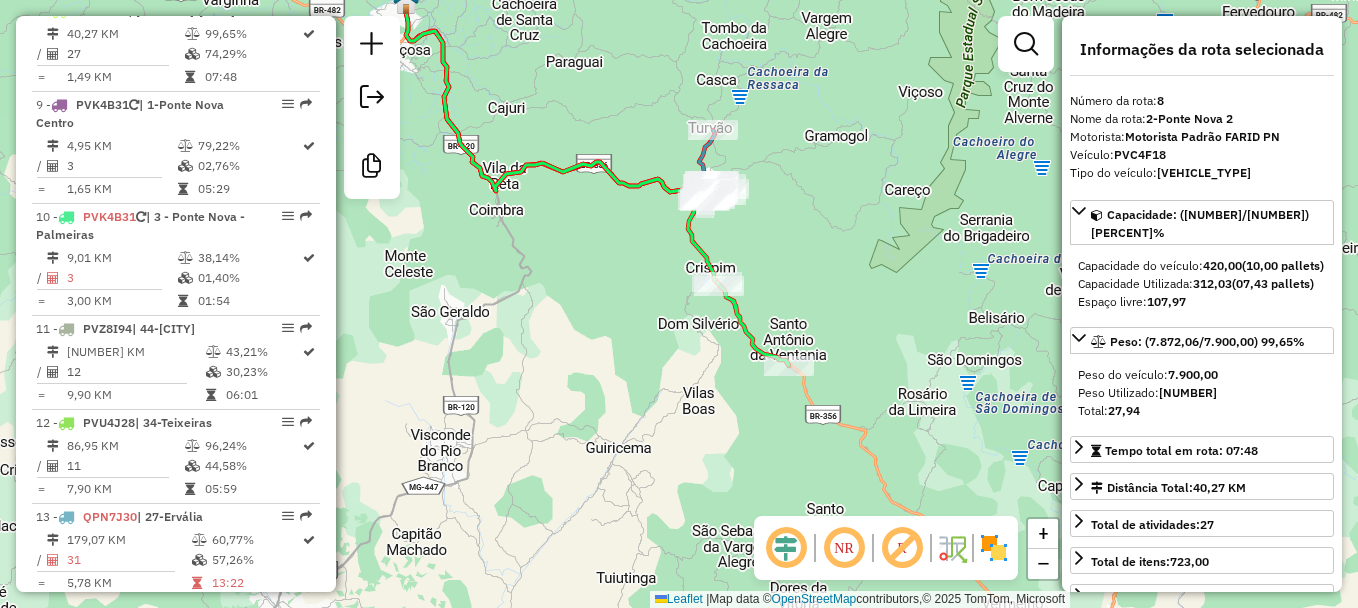 drag, startPoint x: 705, startPoint y: 317, endPoint x: 466, endPoint y: 252, distance: 247.68124 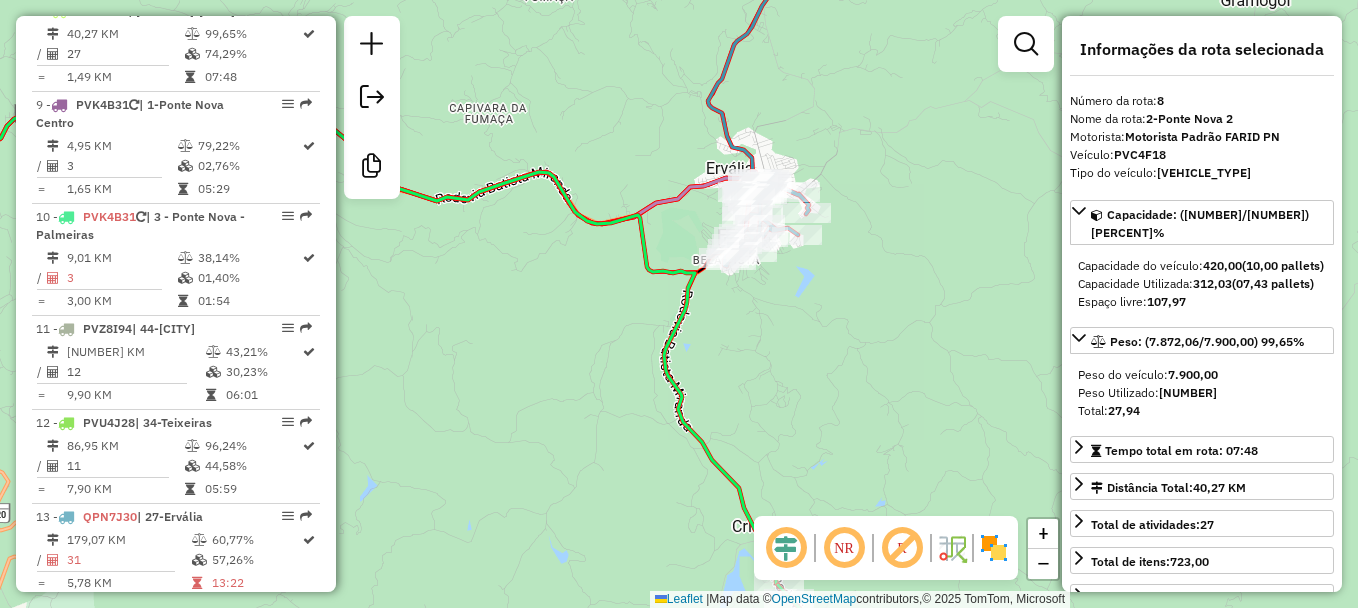click 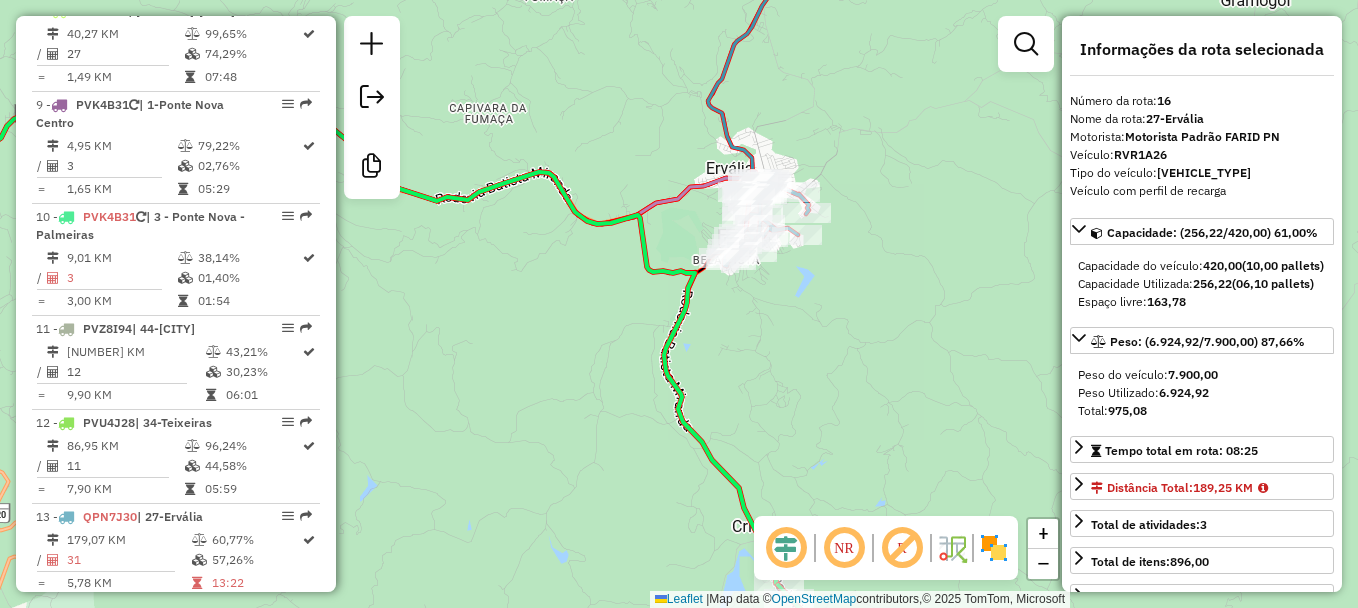 scroll, scrollTop: 2191, scrollLeft: 0, axis: vertical 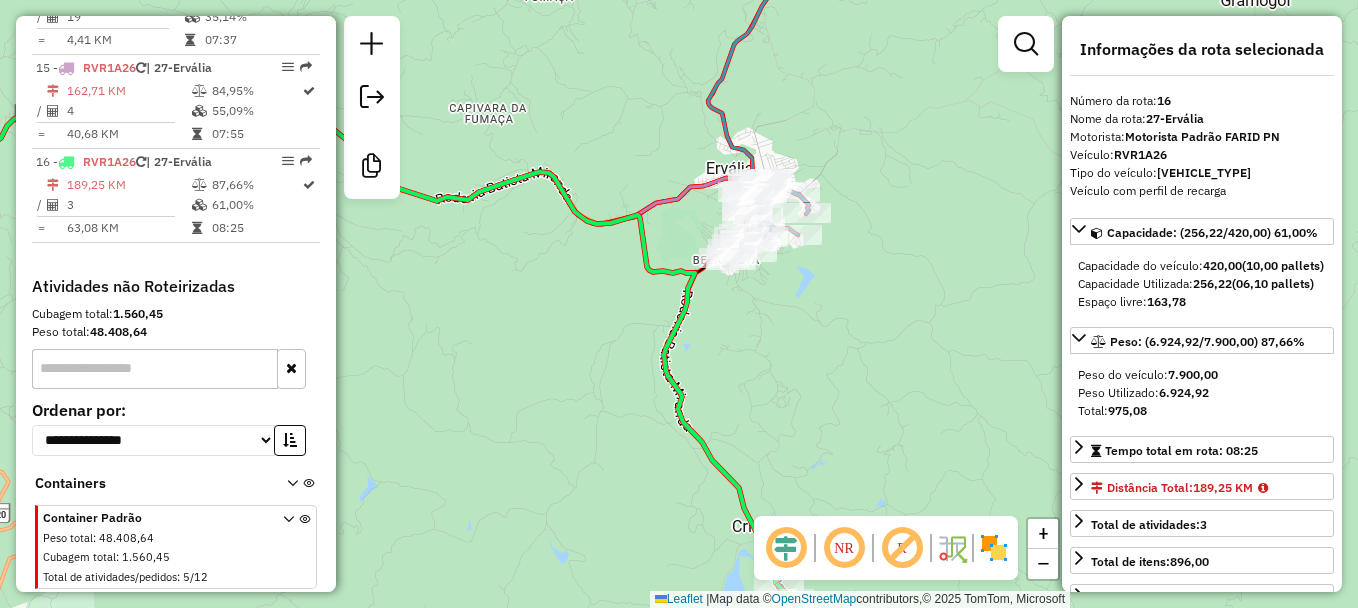 click 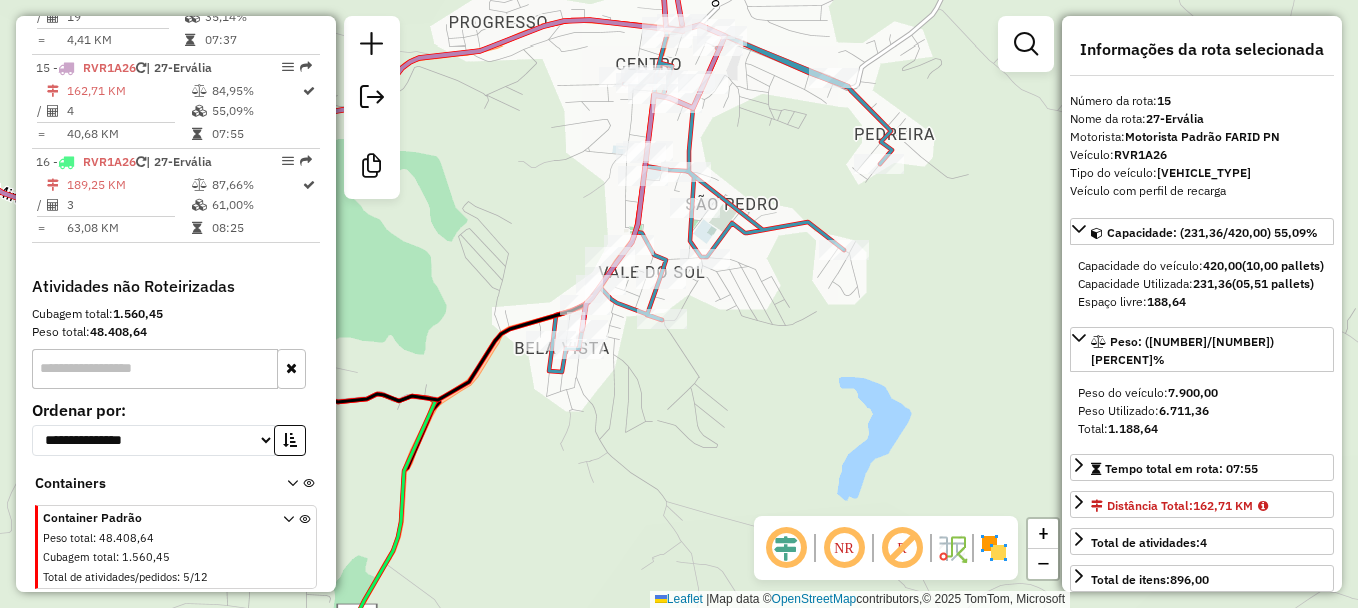 click 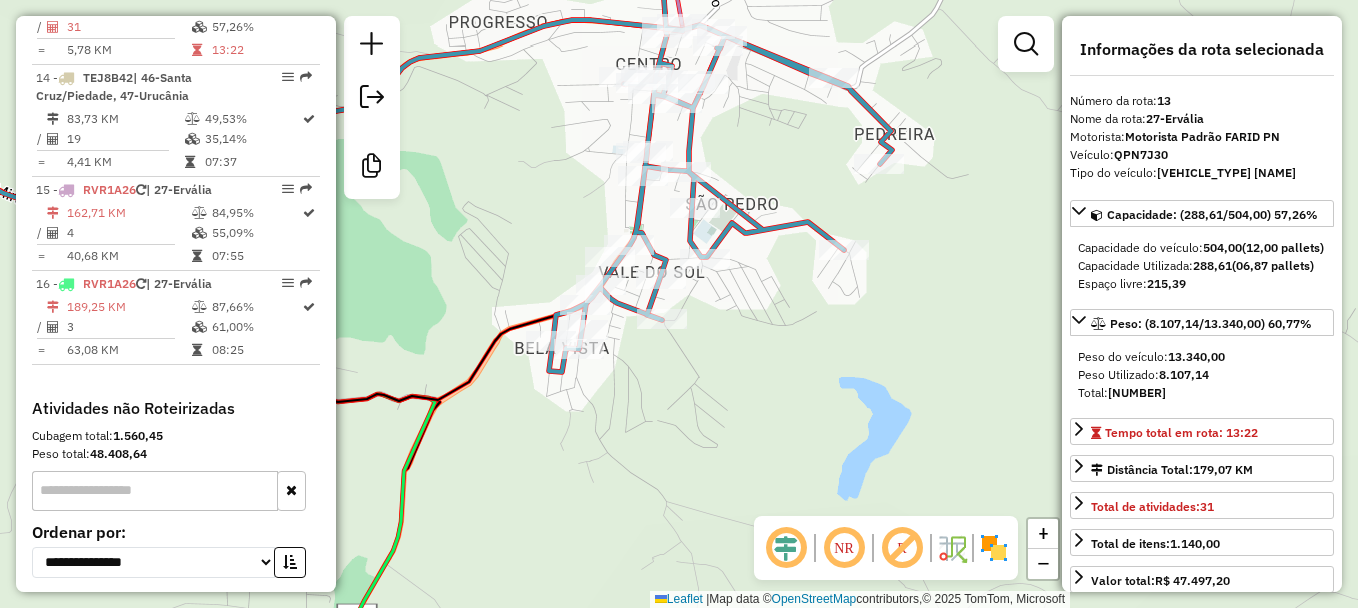 scroll, scrollTop: 2024, scrollLeft: 0, axis: vertical 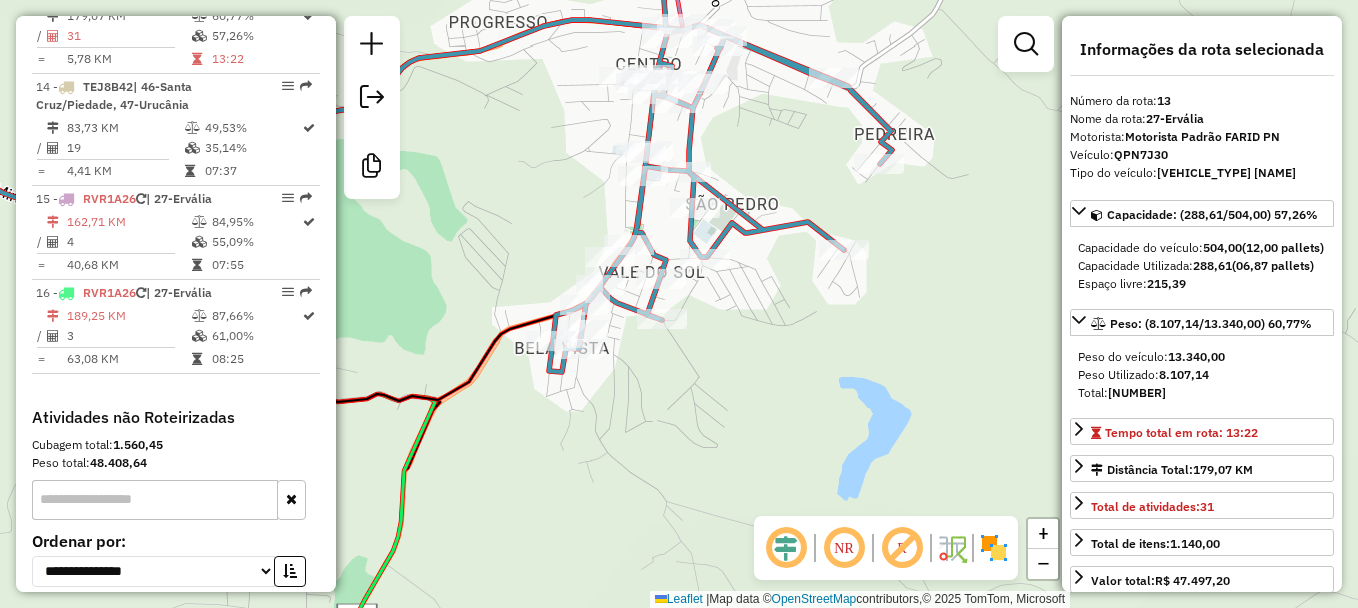 click on "Janela de atendimento Grade de atendimento Capacidade Transportadoras Veículos Cliente Pedidos  Rotas Selecione os dias de semana para filtrar as janelas de atendimento  Seg   Ter   Qua   Qui   Sex   Sáb   Dom  Informe o período da janela de atendimento: De: Até:  Filtrar exatamente a janela do cliente  Considerar janela de atendimento padrão  Selecione os dias de semana para filtrar as grades de atendimento  Seg   Ter   Qua   Qui   Sex   Sáb   Dom   Considerar clientes sem dia de atendimento cadastrado  Clientes fora do dia de atendimento selecionado Filtrar as atividades entre os valores definidos abaixo:  Peso mínimo:   Peso máximo:   Cubagem mínima:   Cubagem máxima:   De:   Até:  Filtrar as atividades entre o tempo de atendimento definido abaixo:  De:   Até:   Considerar capacidade total dos clientes não roteirizados Transportadora: Selecione um ou mais itens Tipo de veículo: Selecione um ou mais itens Veículo: Selecione um ou mais itens Motorista: Selecione um ou mais itens Nome: Rótulo:" 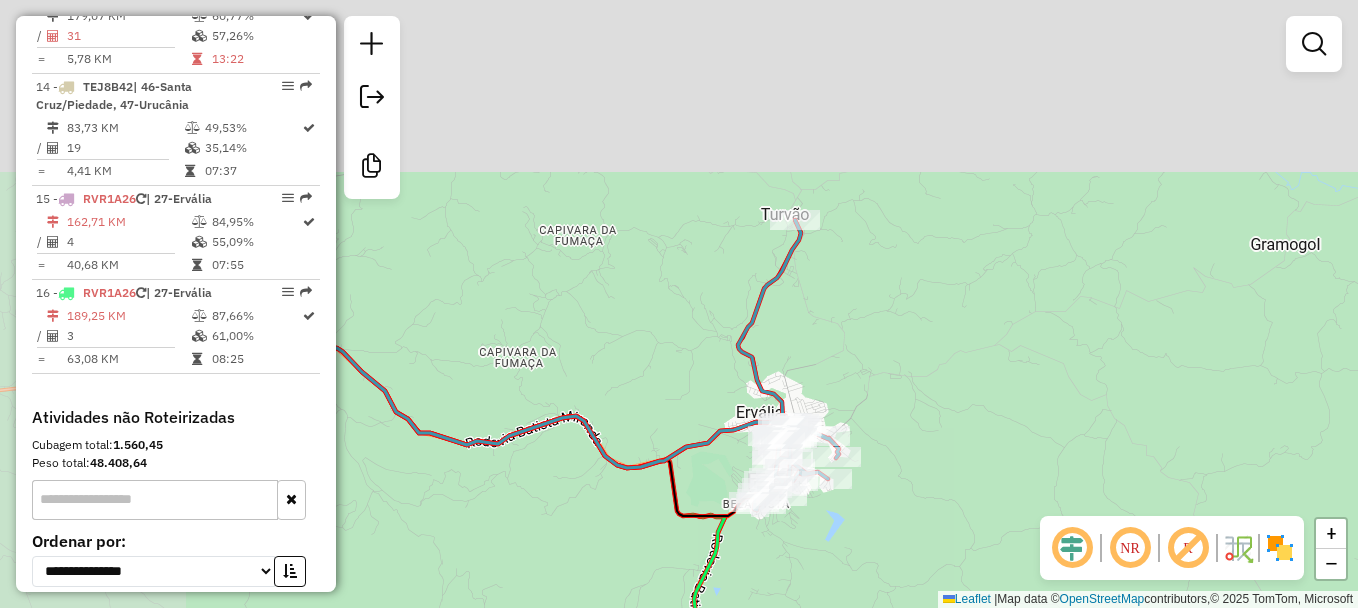 drag, startPoint x: 479, startPoint y: 80, endPoint x: 735, endPoint y: 390, distance: 402.0398 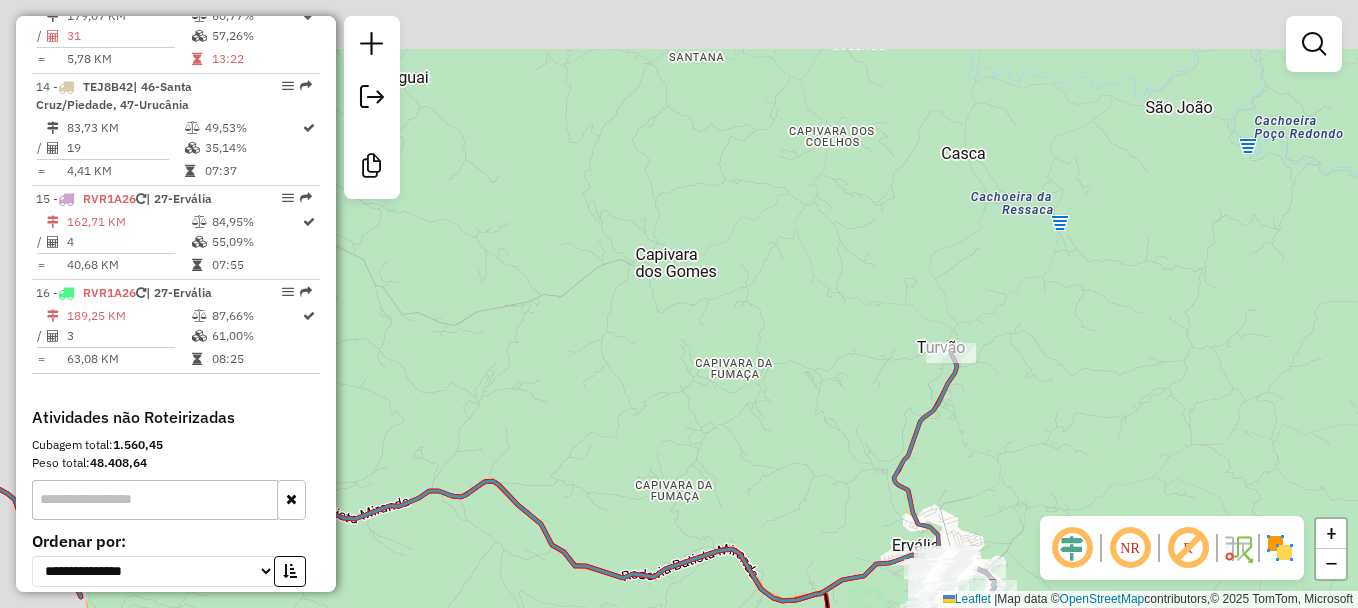 drag, startPoint x: 588, startPoint y: 304, endPoint x: 1345, endPoint y: 504, distance: 782.9745 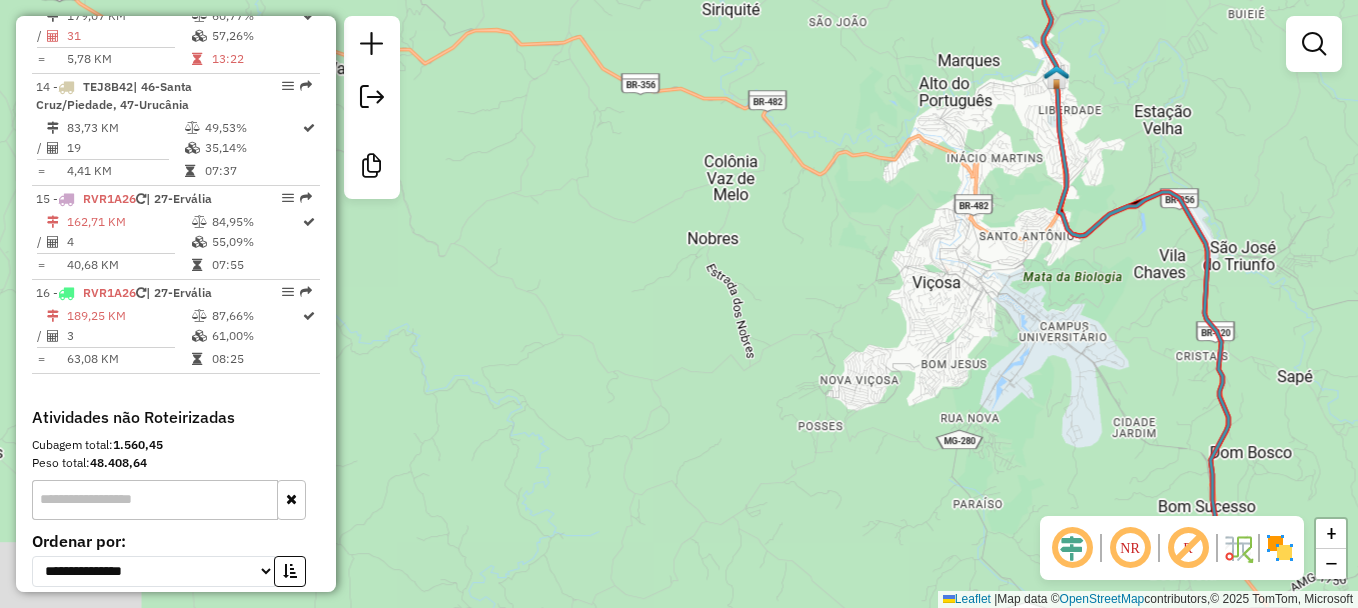 drag, startPoint x: 1020, startPoint y: 367, endPoint x: 491, endPoint y: 112, distance: 587.2529 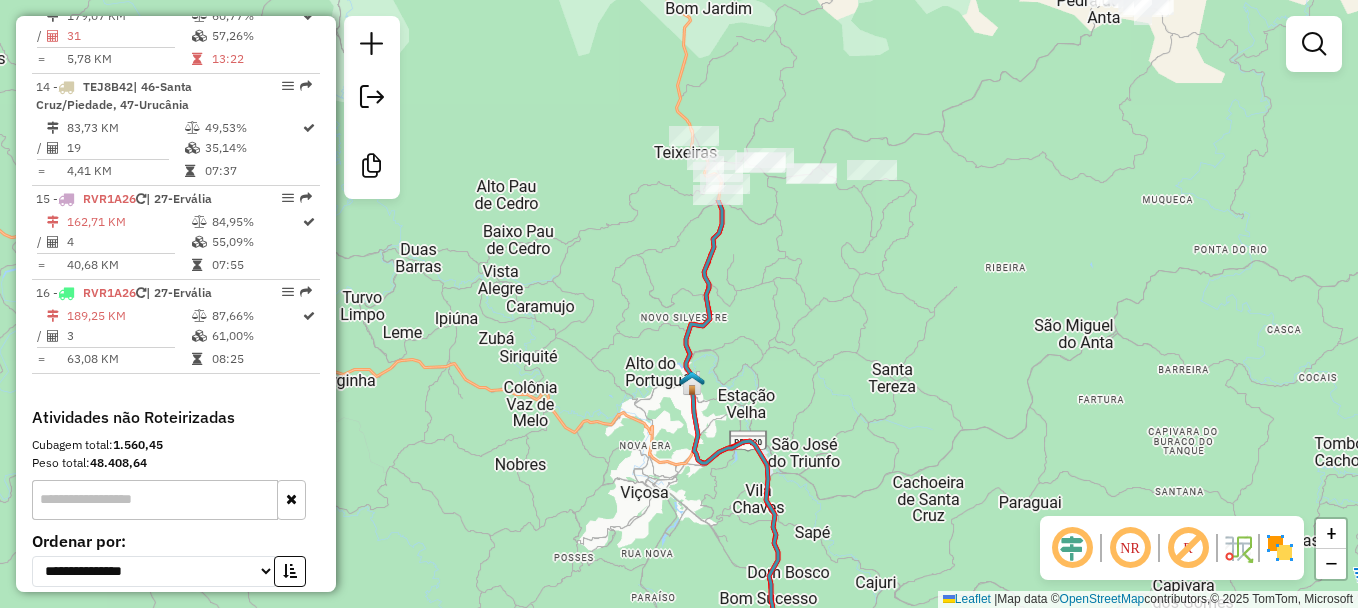 drag, startPoint x: 757, startPoint y: 161, endPoint x: 744, endPoint y: 422, distance: 261.32355 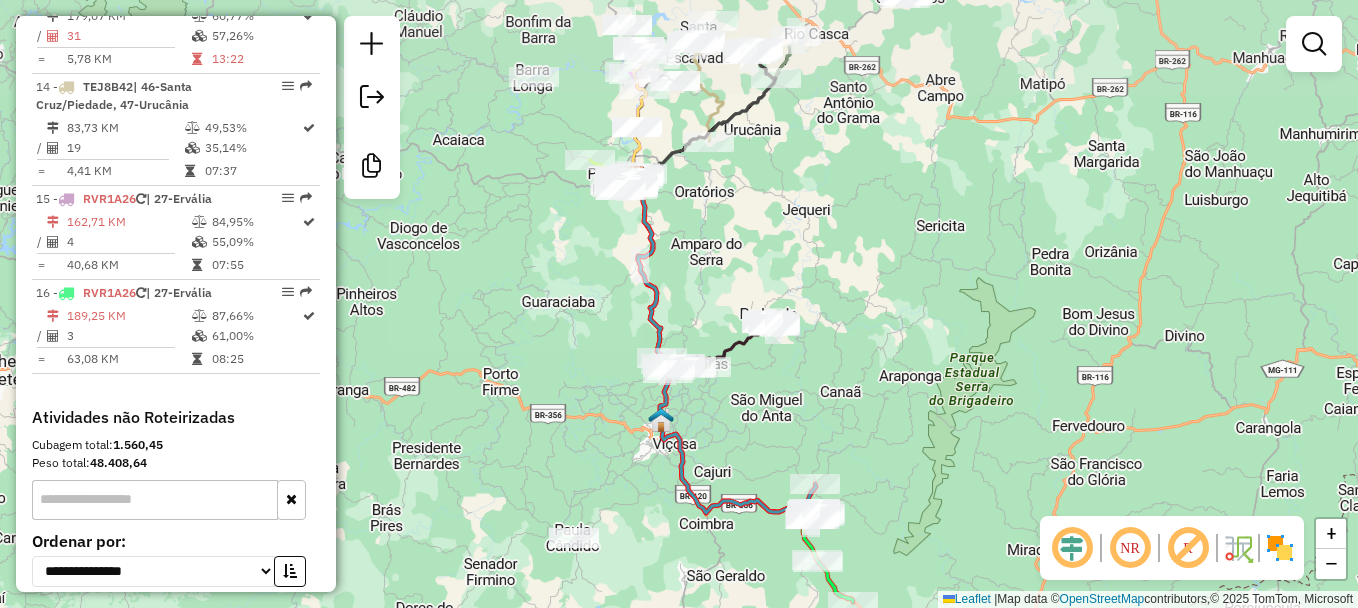 drag, startPoint x: 930, startPoint y: 363, endPoint x: 774, endPoint y: 468, distance: 188.04521 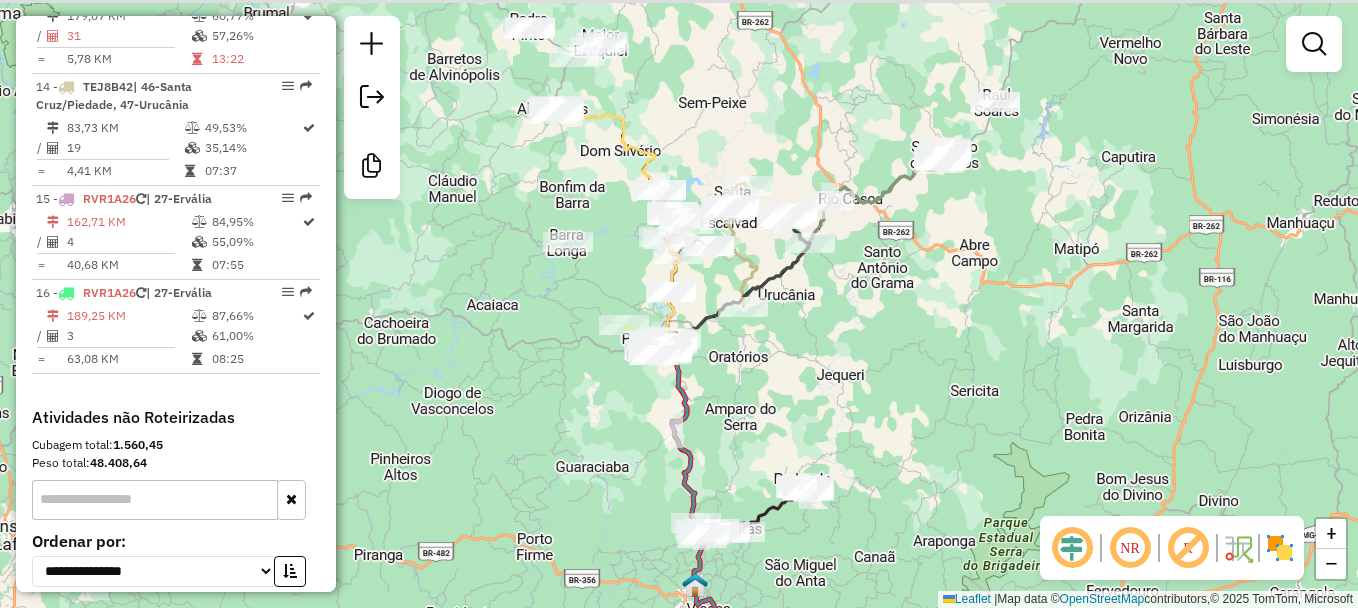 drag, startPoint x: 717, startPoint y: 253, endPoint x: 754, endPoint y: 429, distance: 179.84715 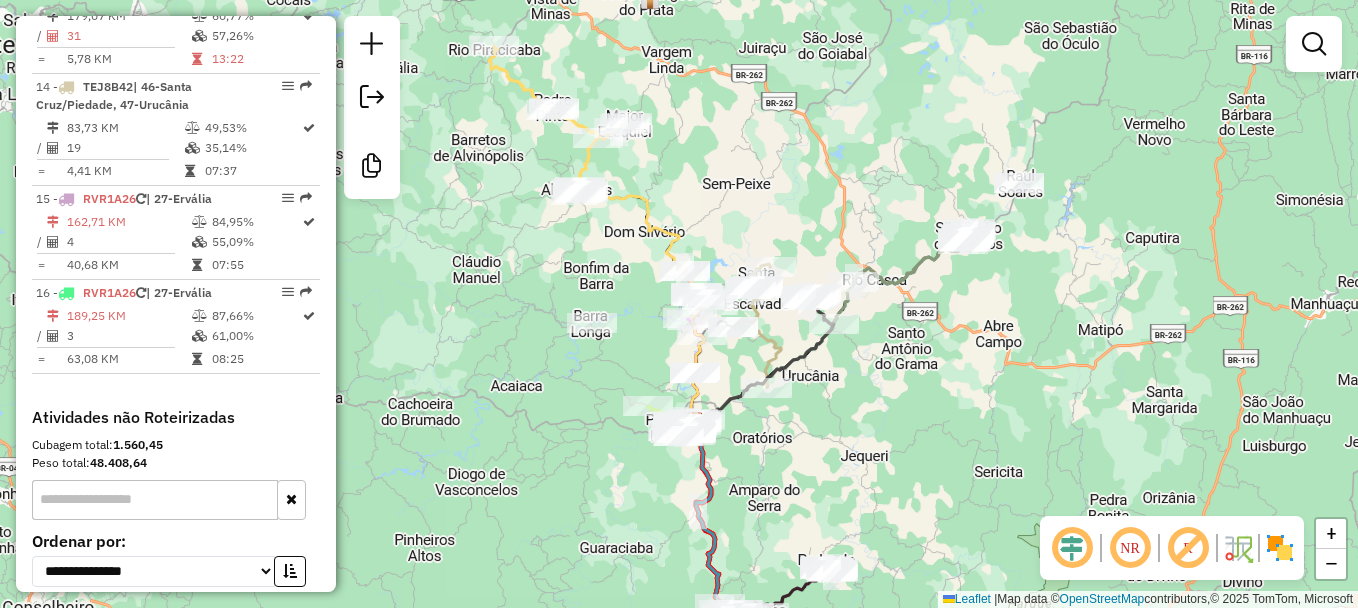 drag, startPoint x: 665, startPoint y: 121, endPoint x: 686, endPoint y: 191, distance: 73.082146 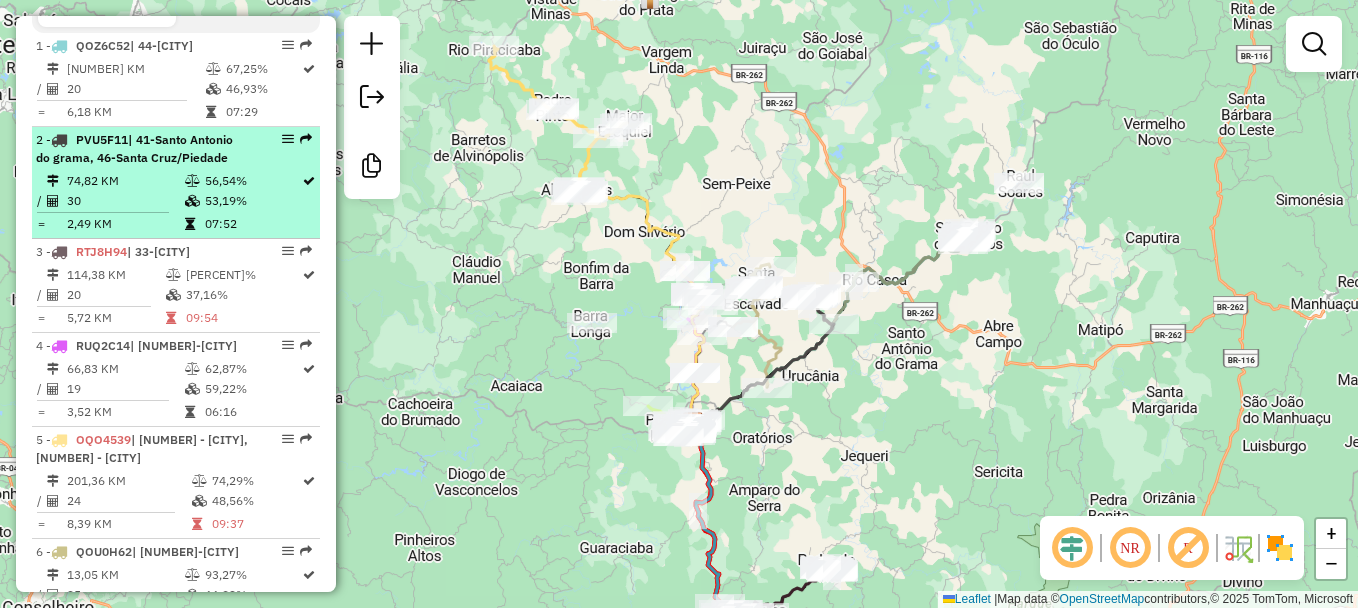 scroll, scrollTop: 724, scrollLeft: 0, axis: vertical 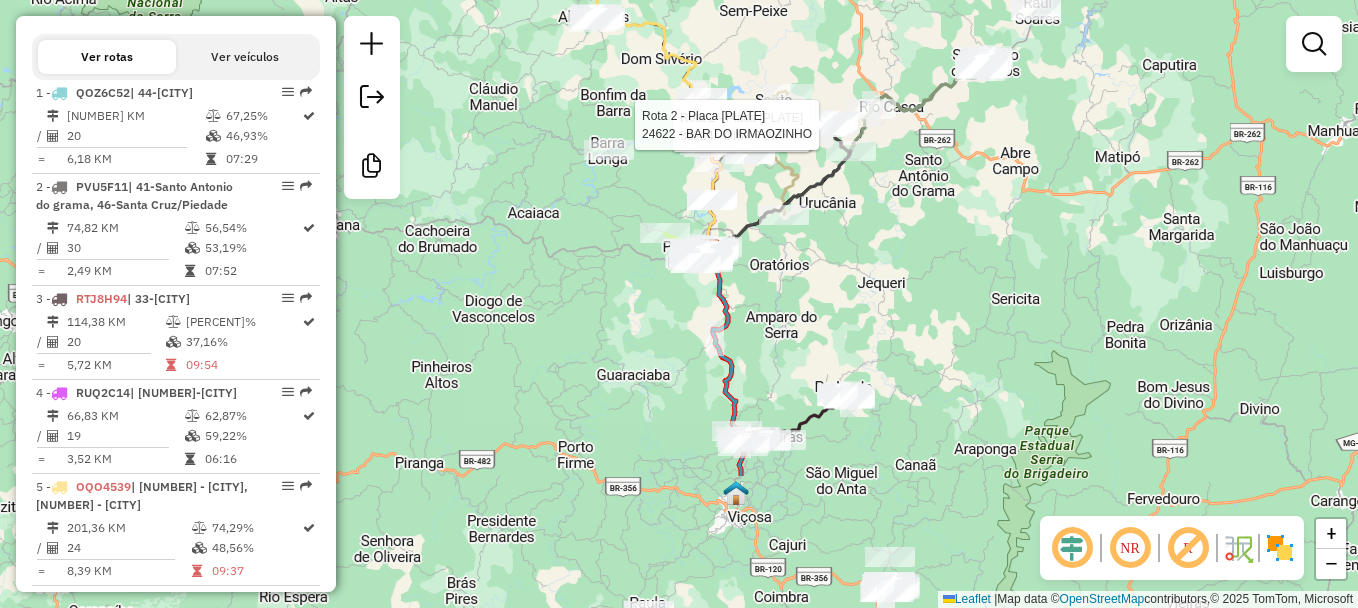 drag, startPoint x: 885, startPoint y: 435, endPoint x: 867, endPoint y: 234, distance: 201.80437 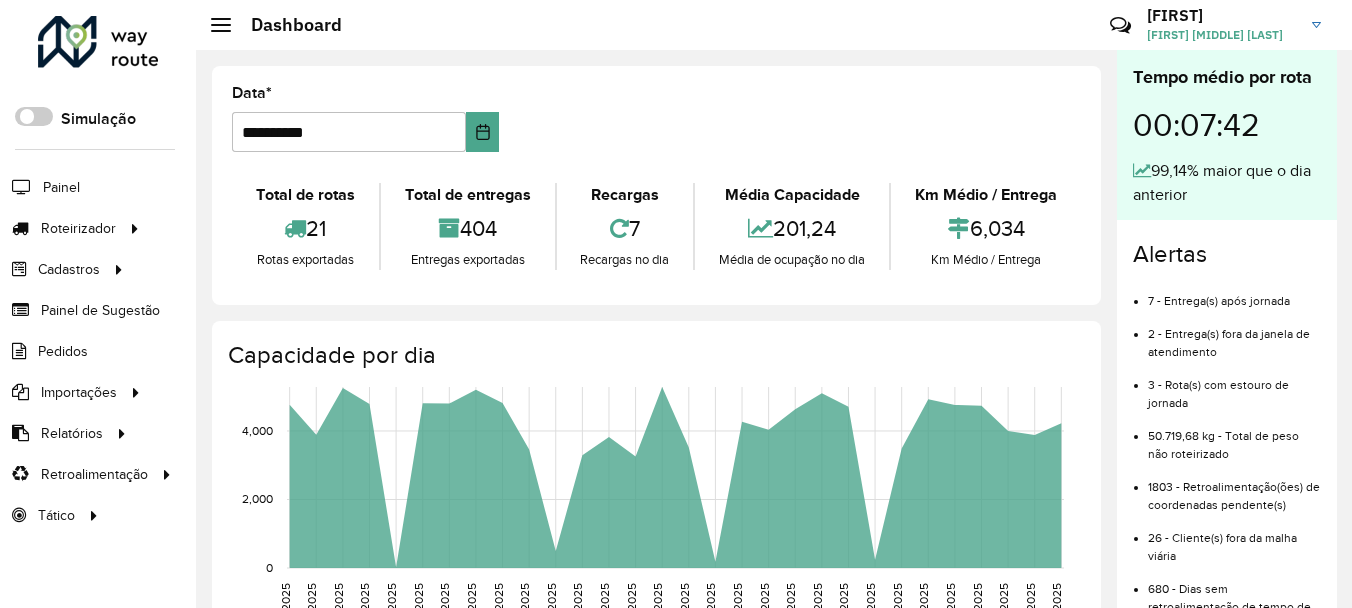 scroll, scrollTop: 0, scrollLeft: 0, axis: both 